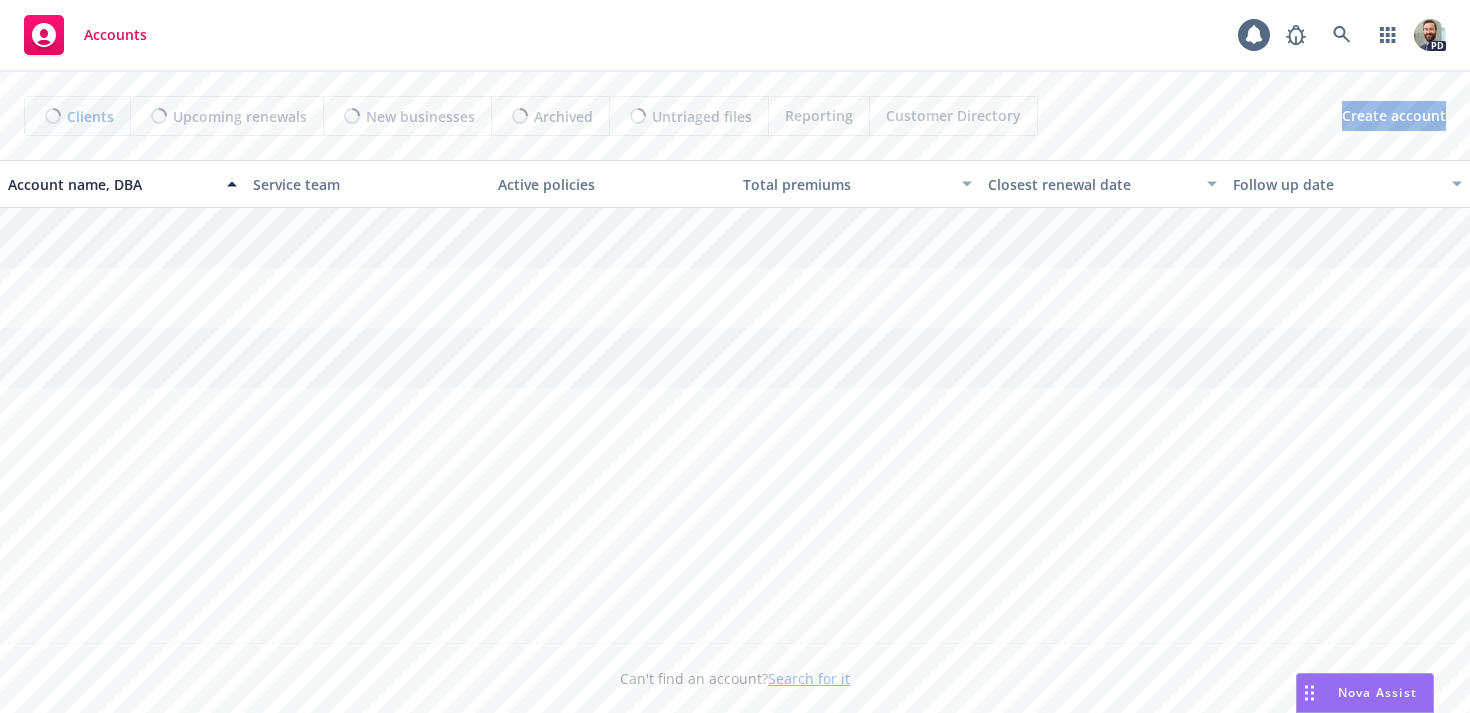 scroll, scrollTop: 0, scrollLeft: 0, axis: both 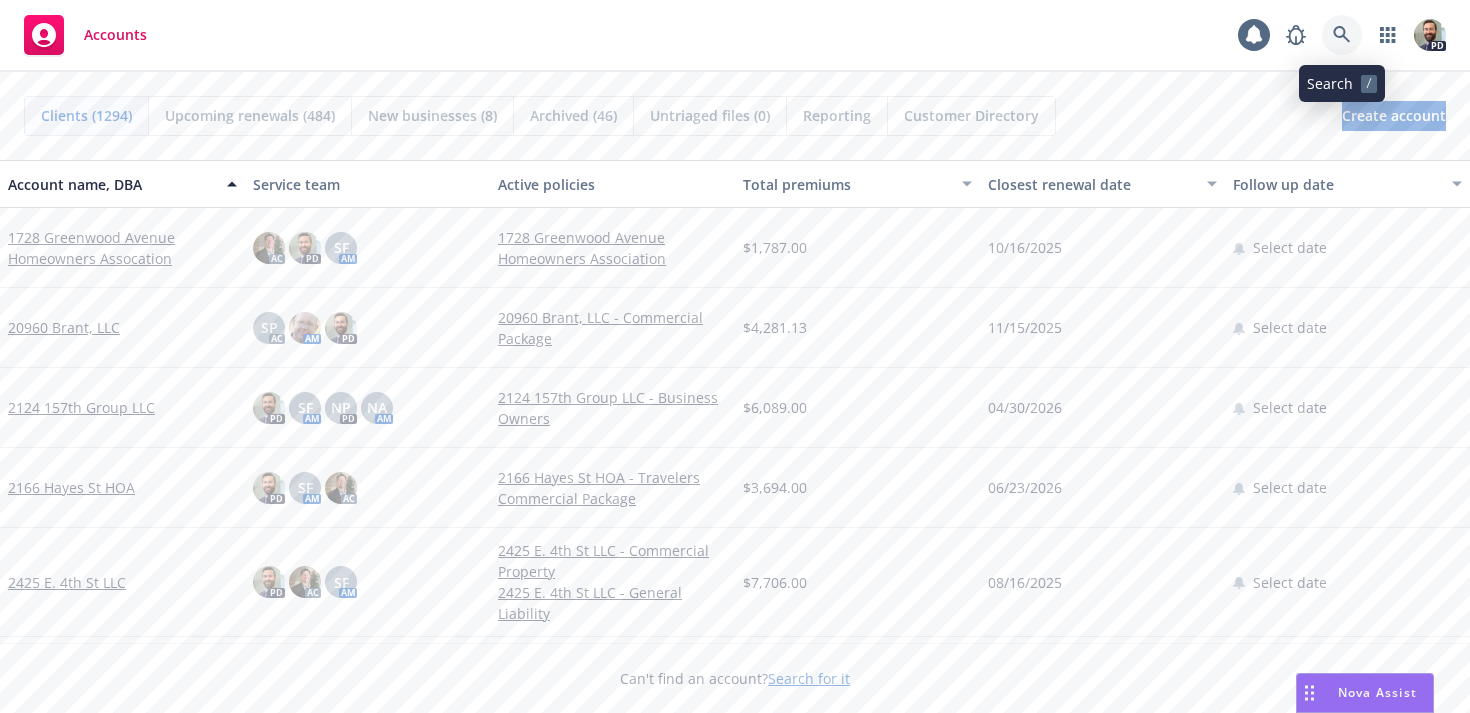 click 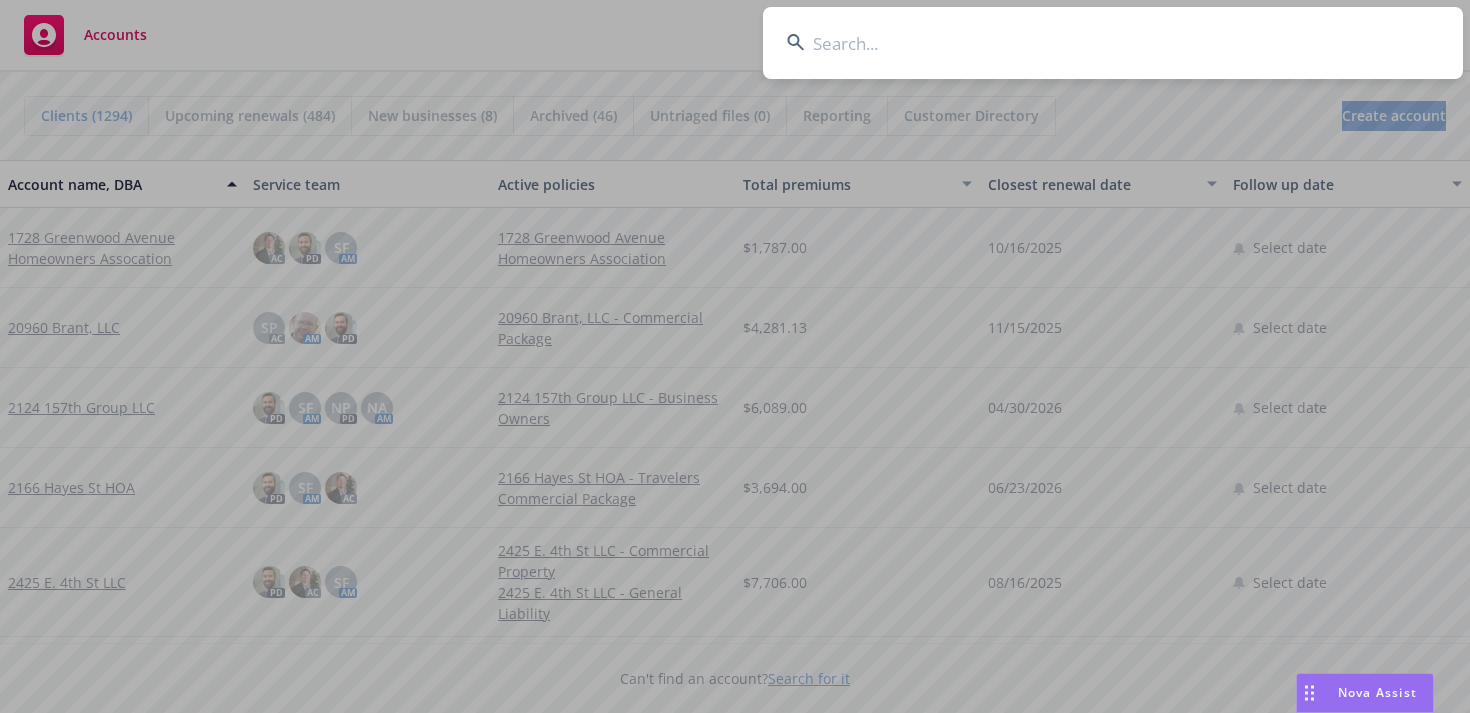 click at bounding box center (1113, 43) 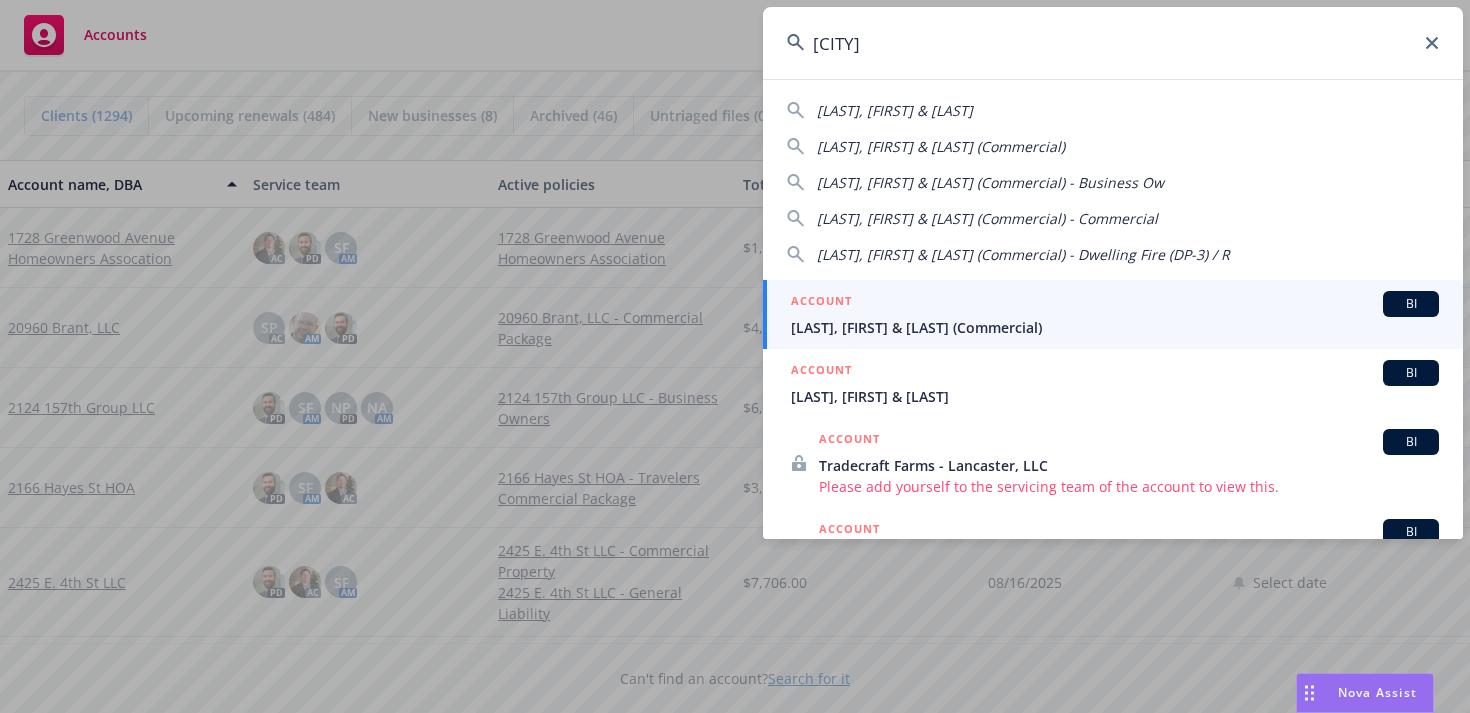 type on "lancaster" 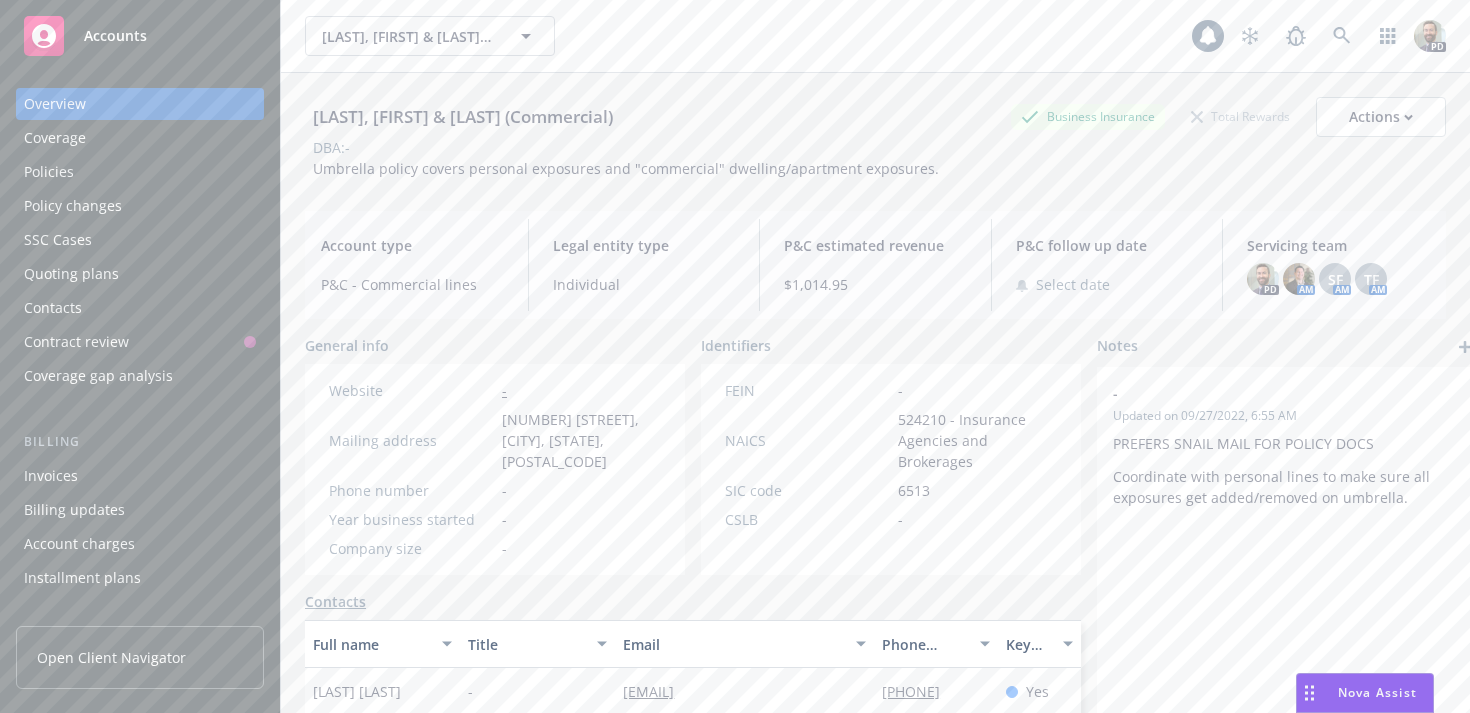 click on "Policies" at bounding box center (49, 172) 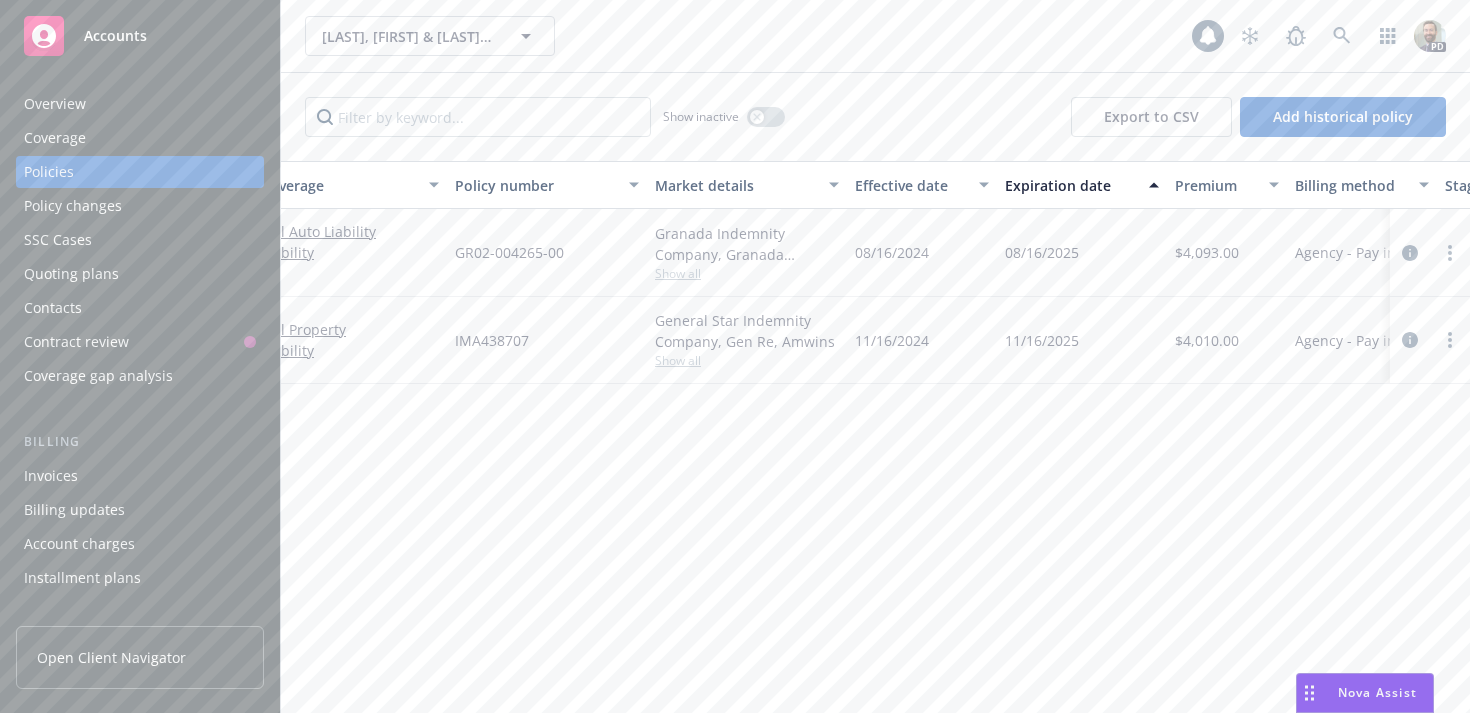 scroll, scrollTop: 0, scrollLeft: 0, axis: both 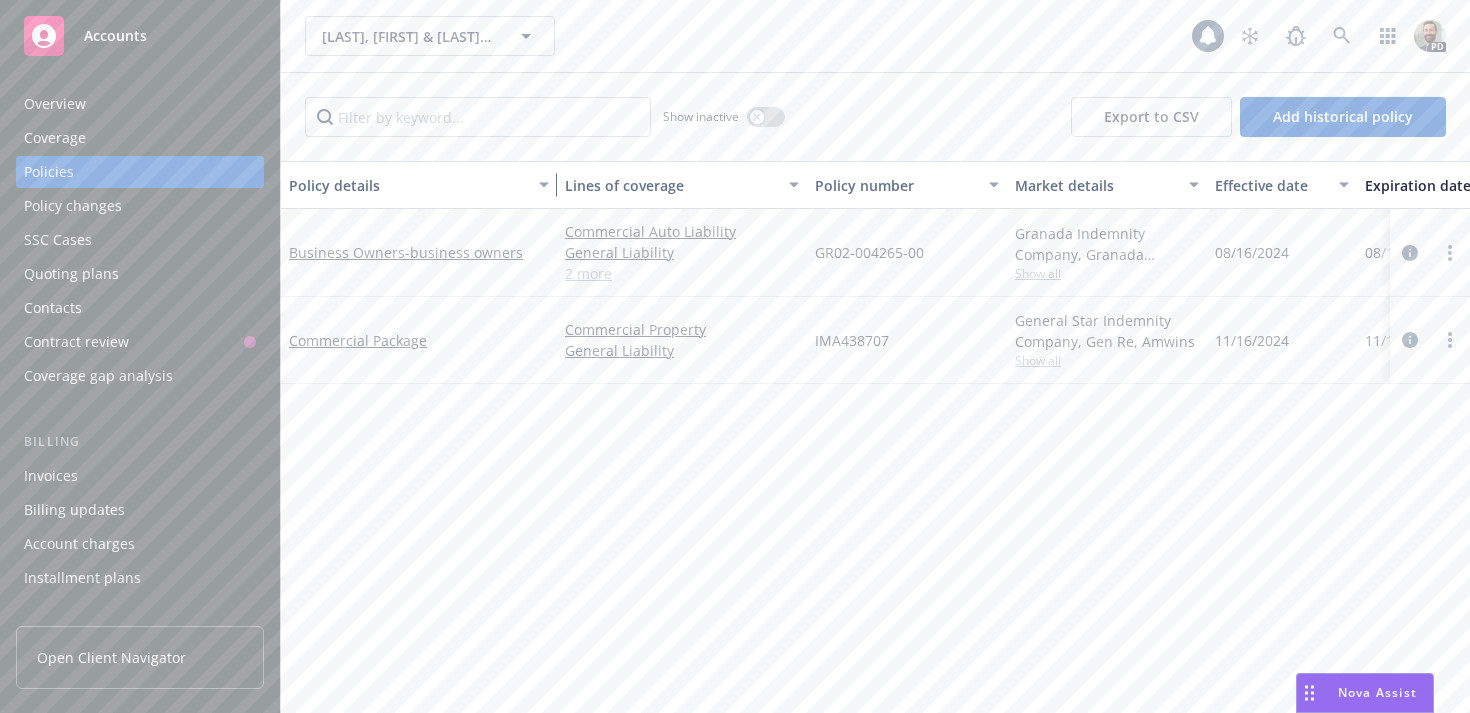 drag, startPoint x: 429, startPoint y: 180, endPoint x: 555, endPoint y: 185, distance: 126.09917 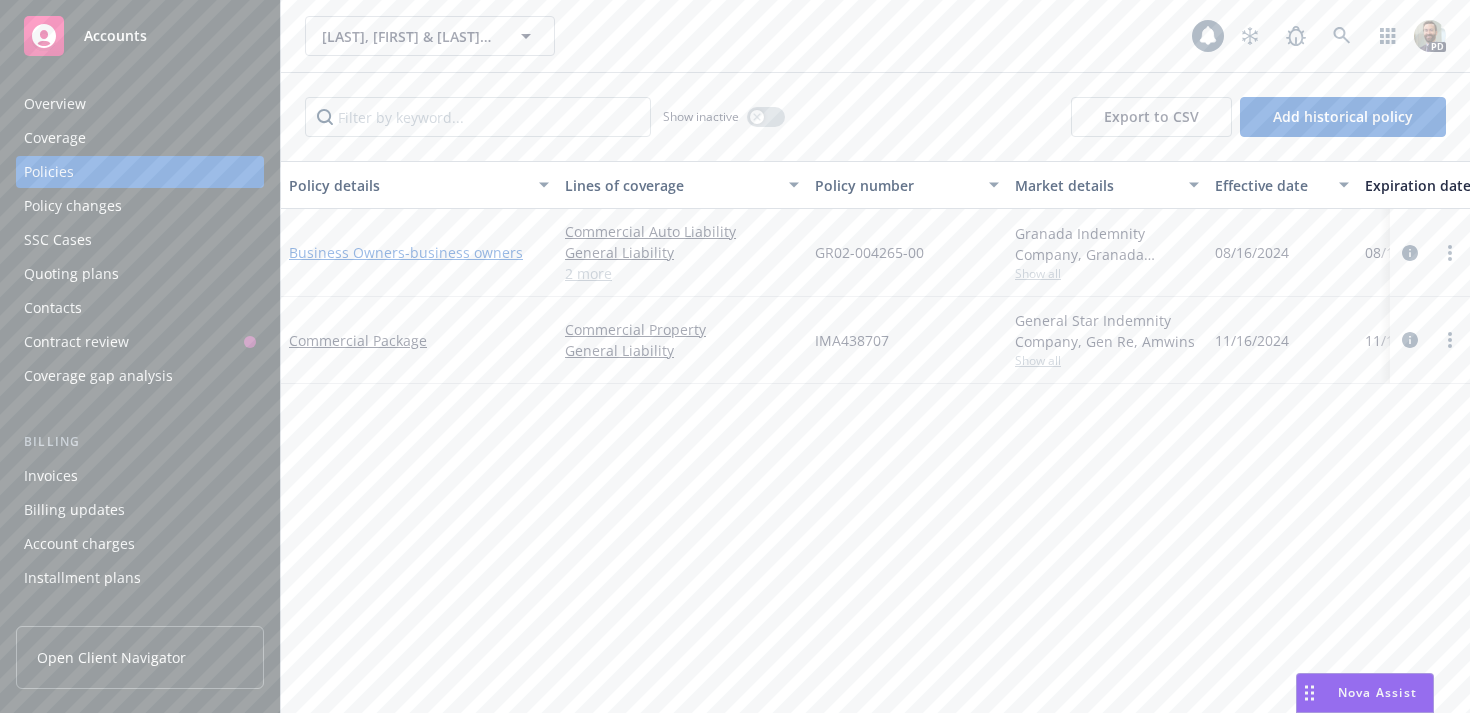 click on "-  business owners" at bounding box center [464, 252] 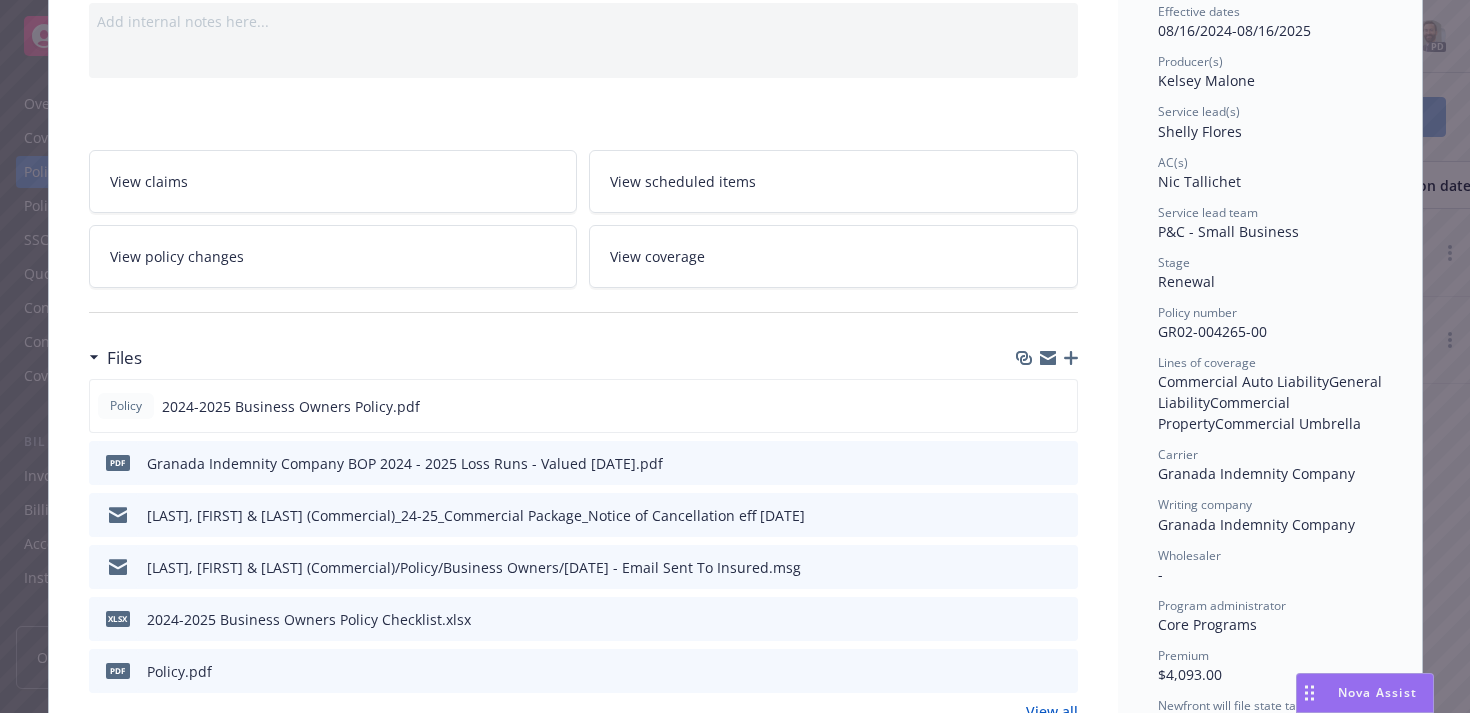 scroll, scrollTop: 215, scrollLeft: 0, axis: vertical 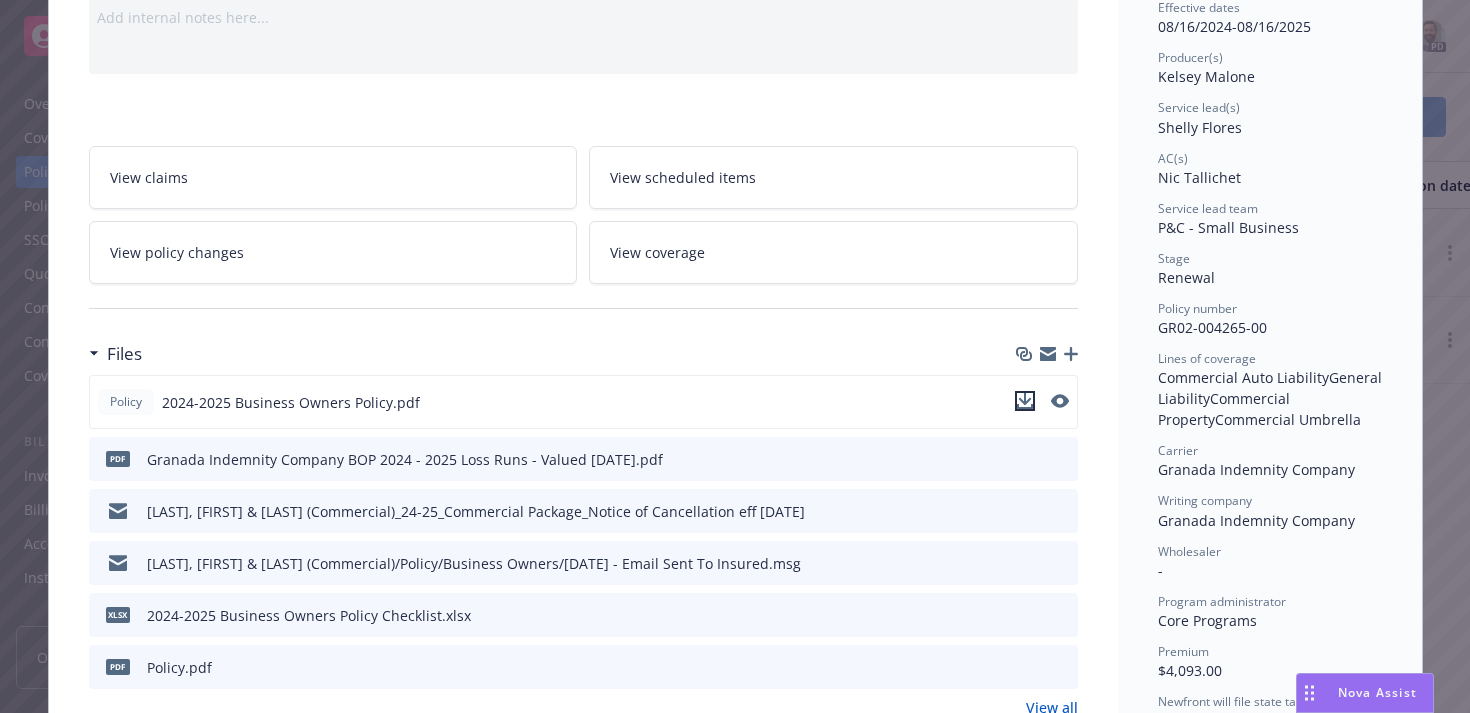 click 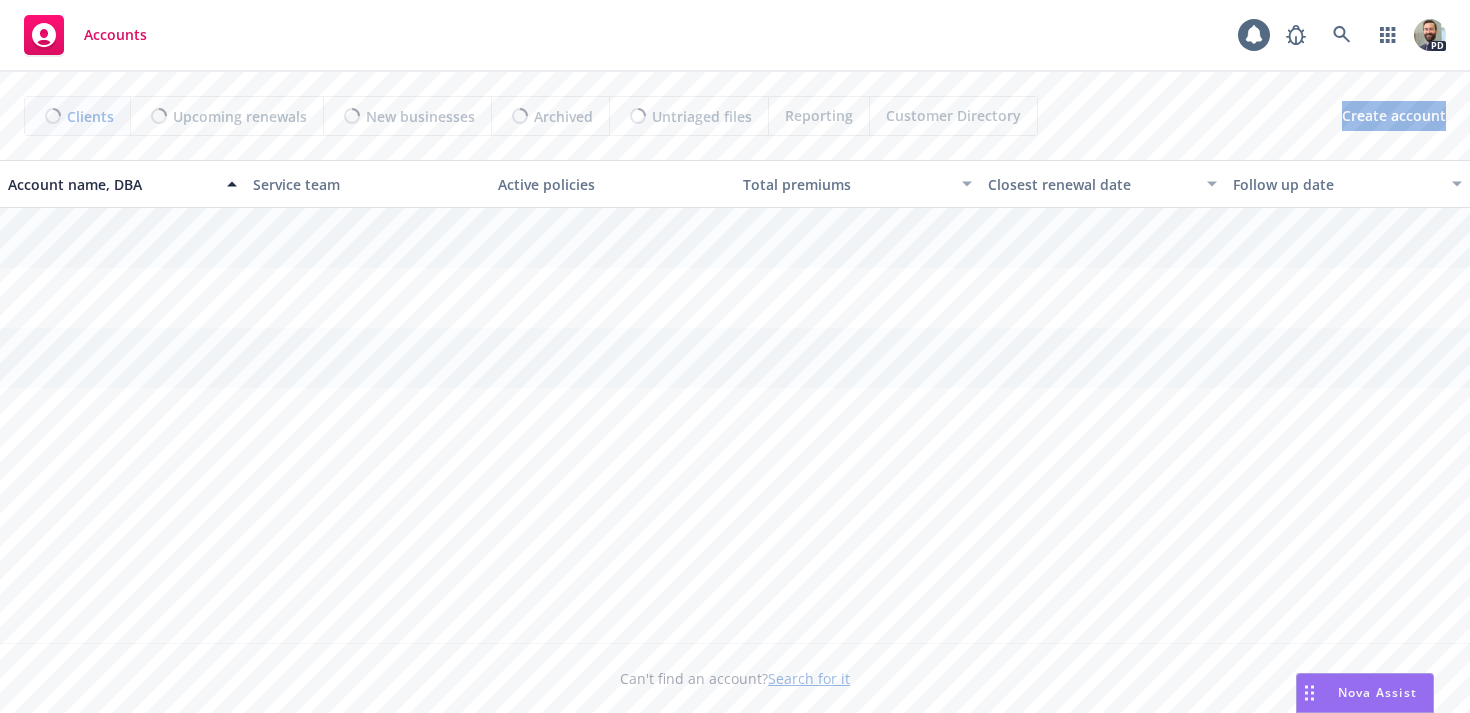 scroll, scrollTop: 0, scrollLeft: 0, axis: both 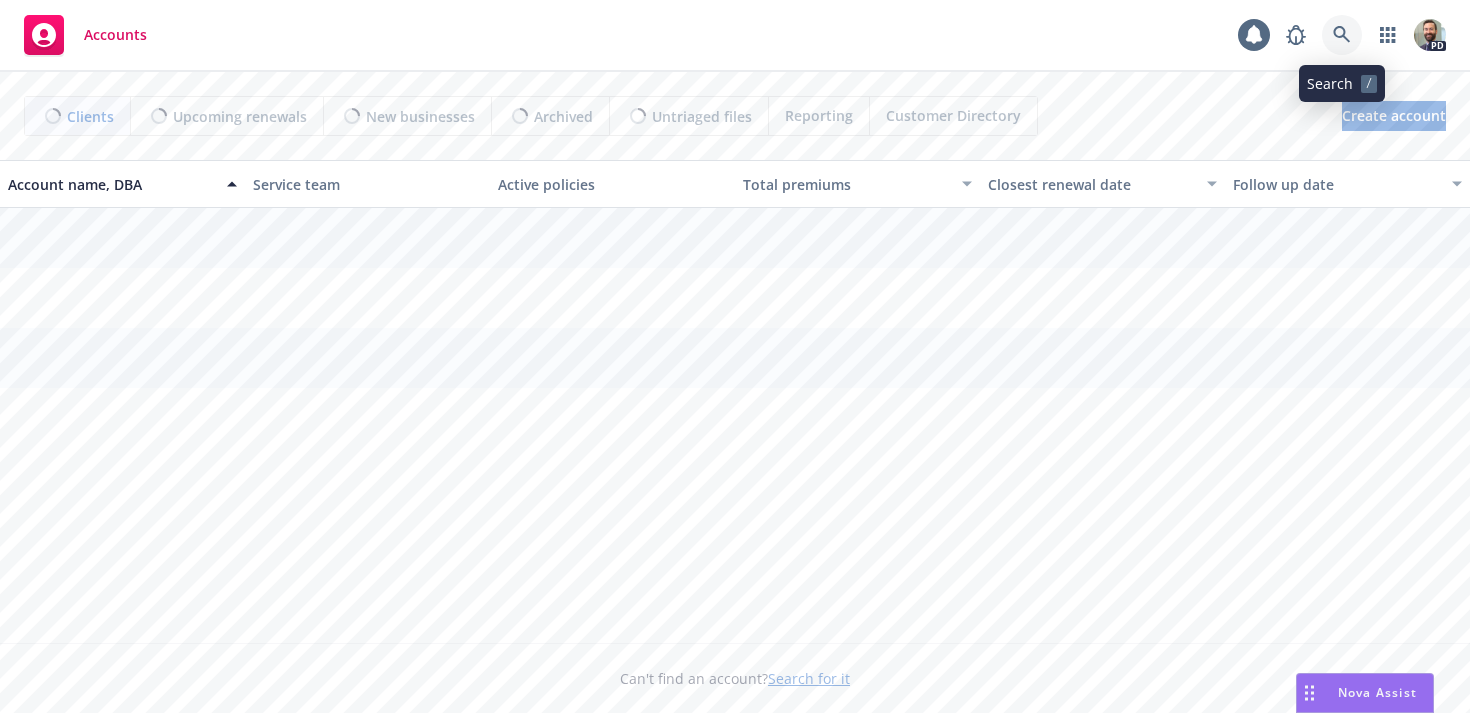 click 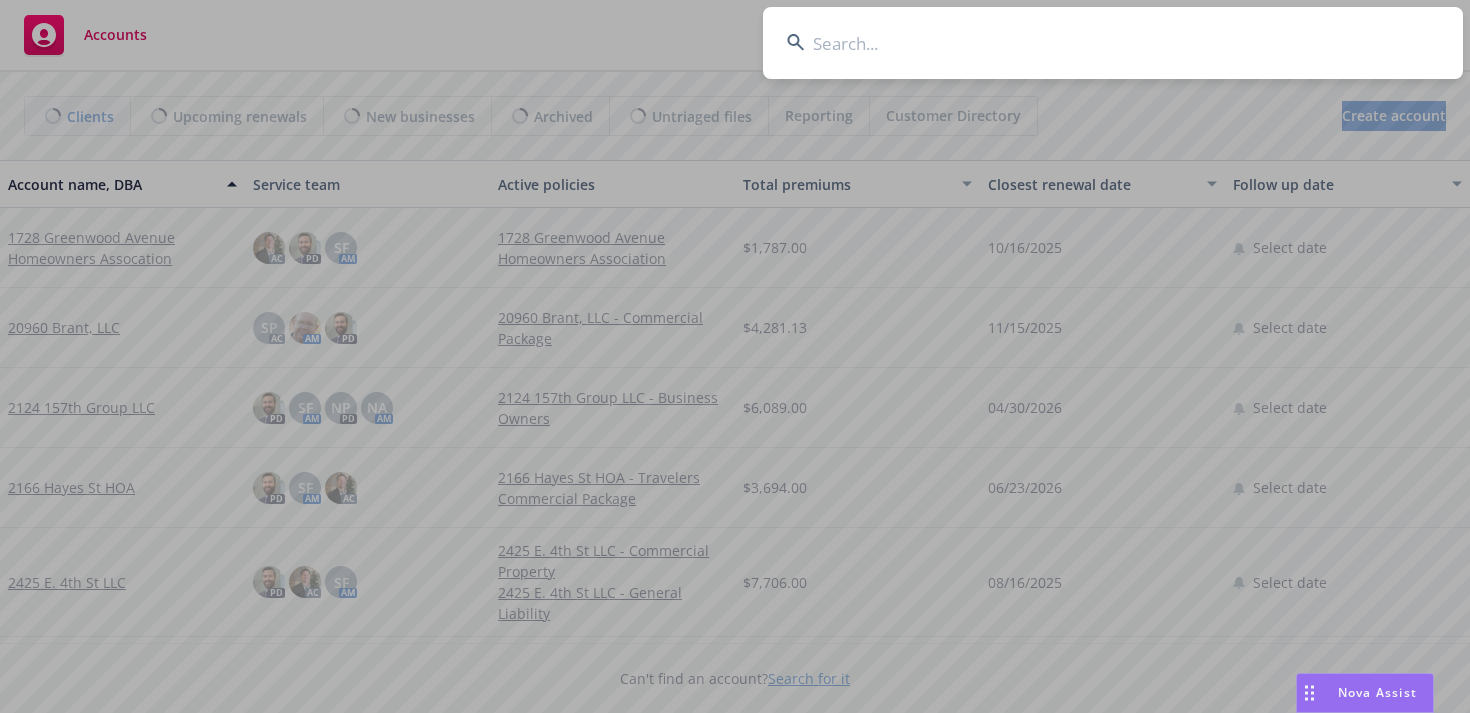 click at bounding box center (1113, 43) 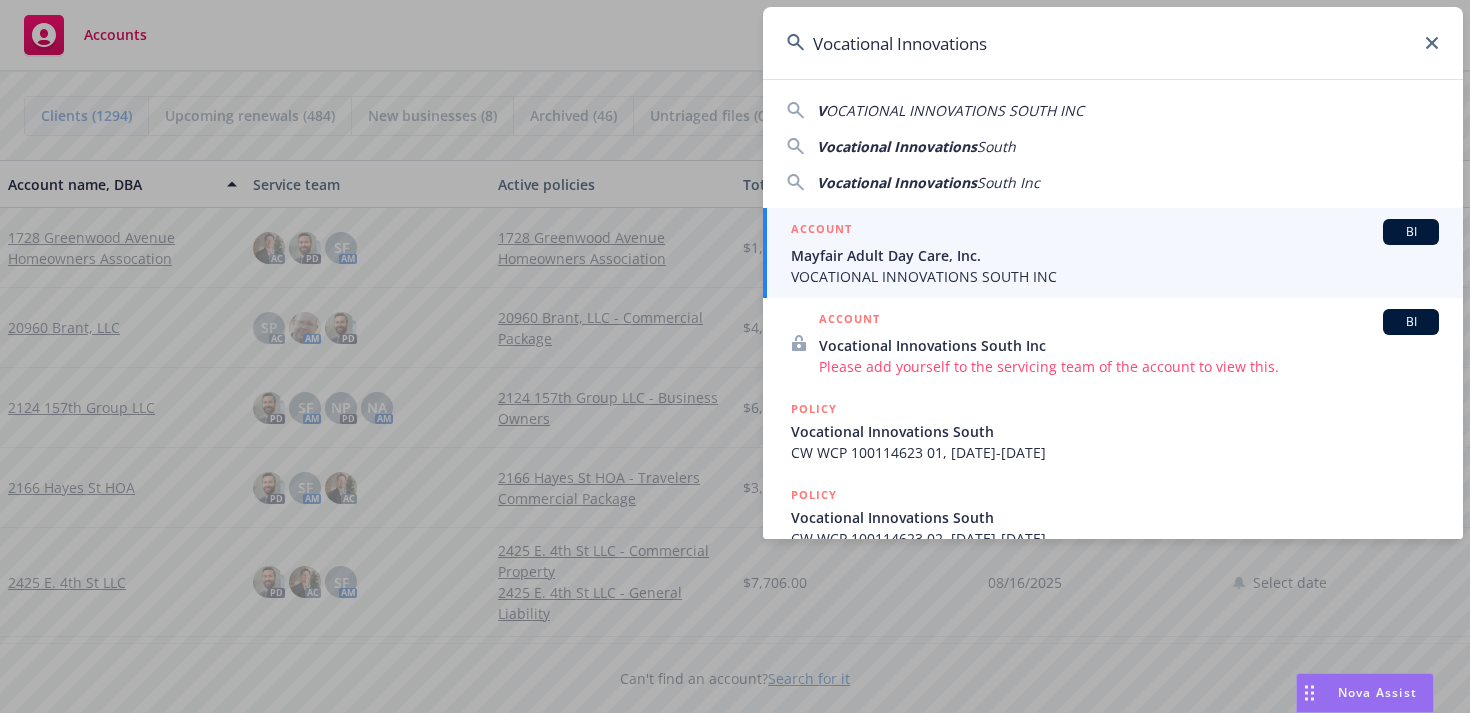 type on "Vocational Innovations" 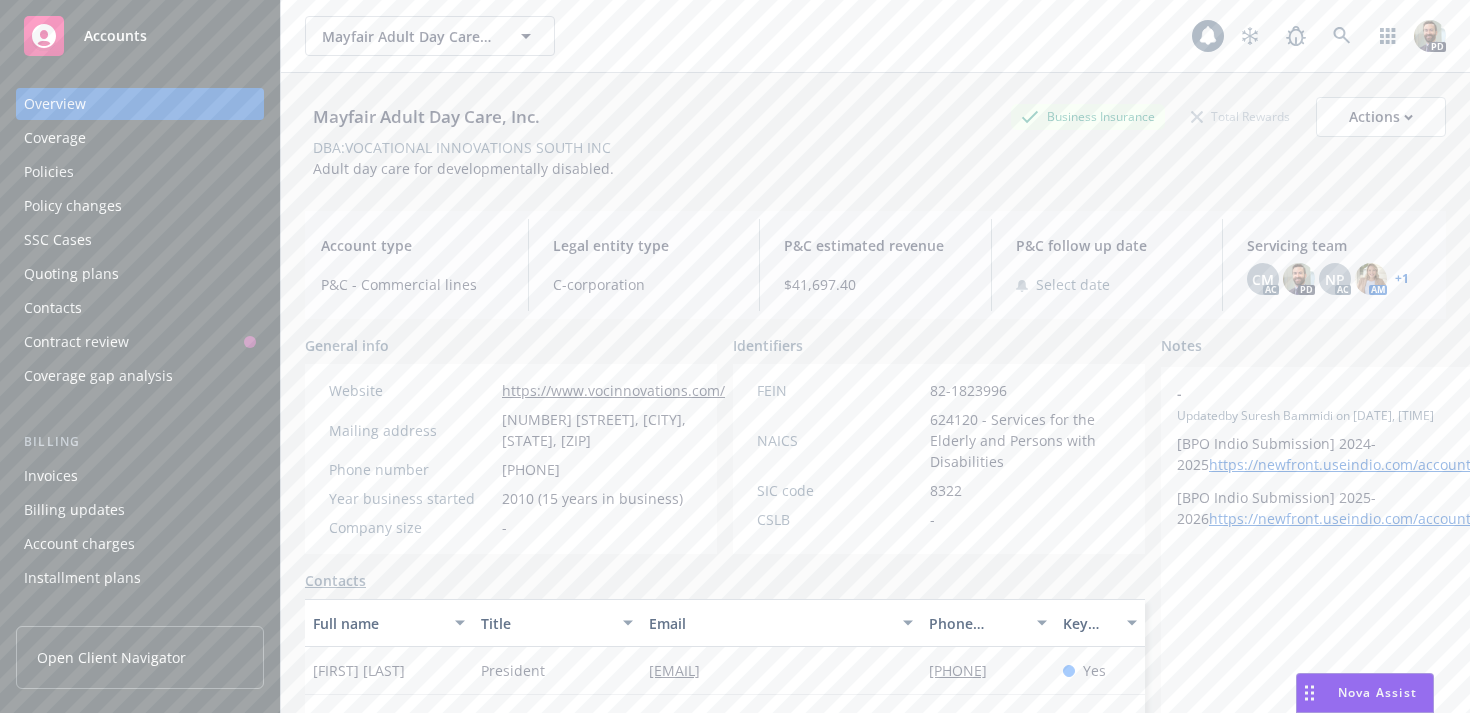 click on "Policies" at bounding box center (140, 172) 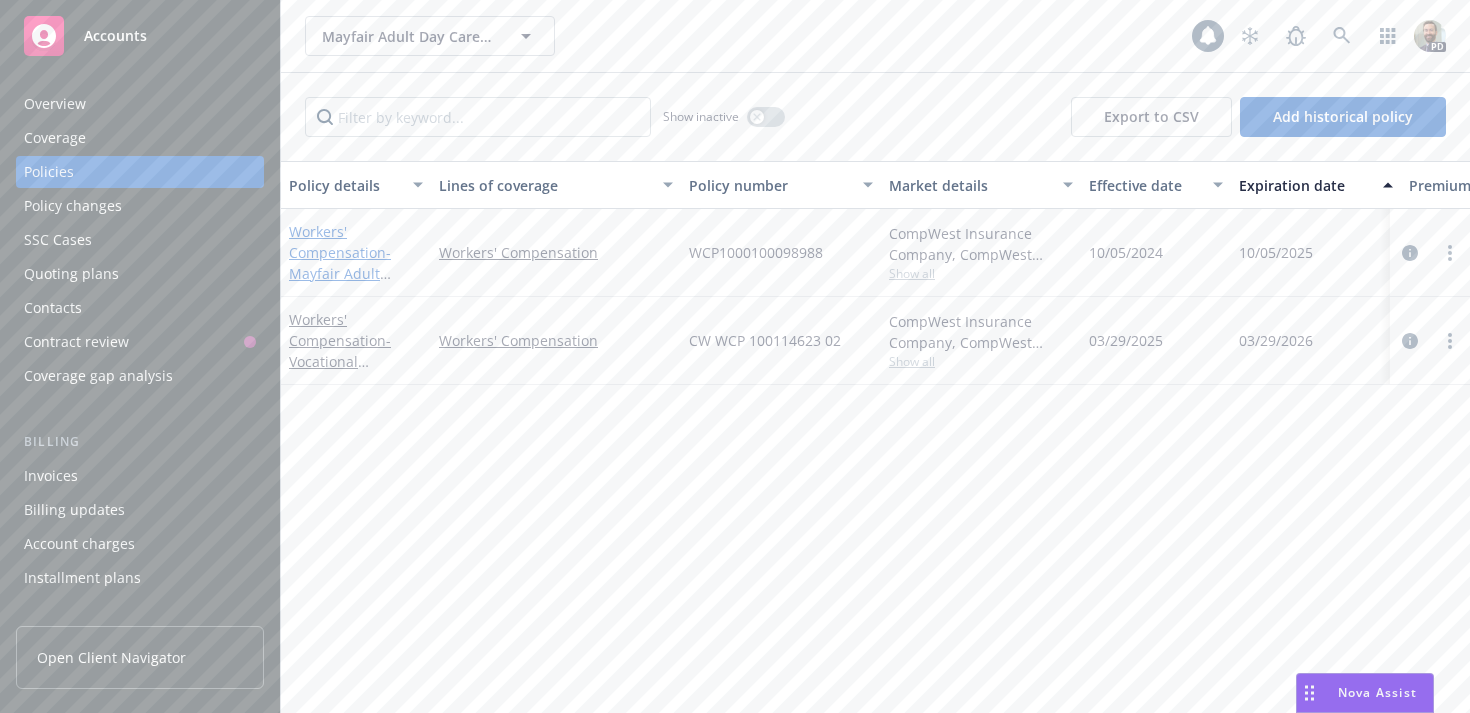click on "Workers' Compensation  -  Mayfair Adult Daycare" at bounding box center [340, 263] 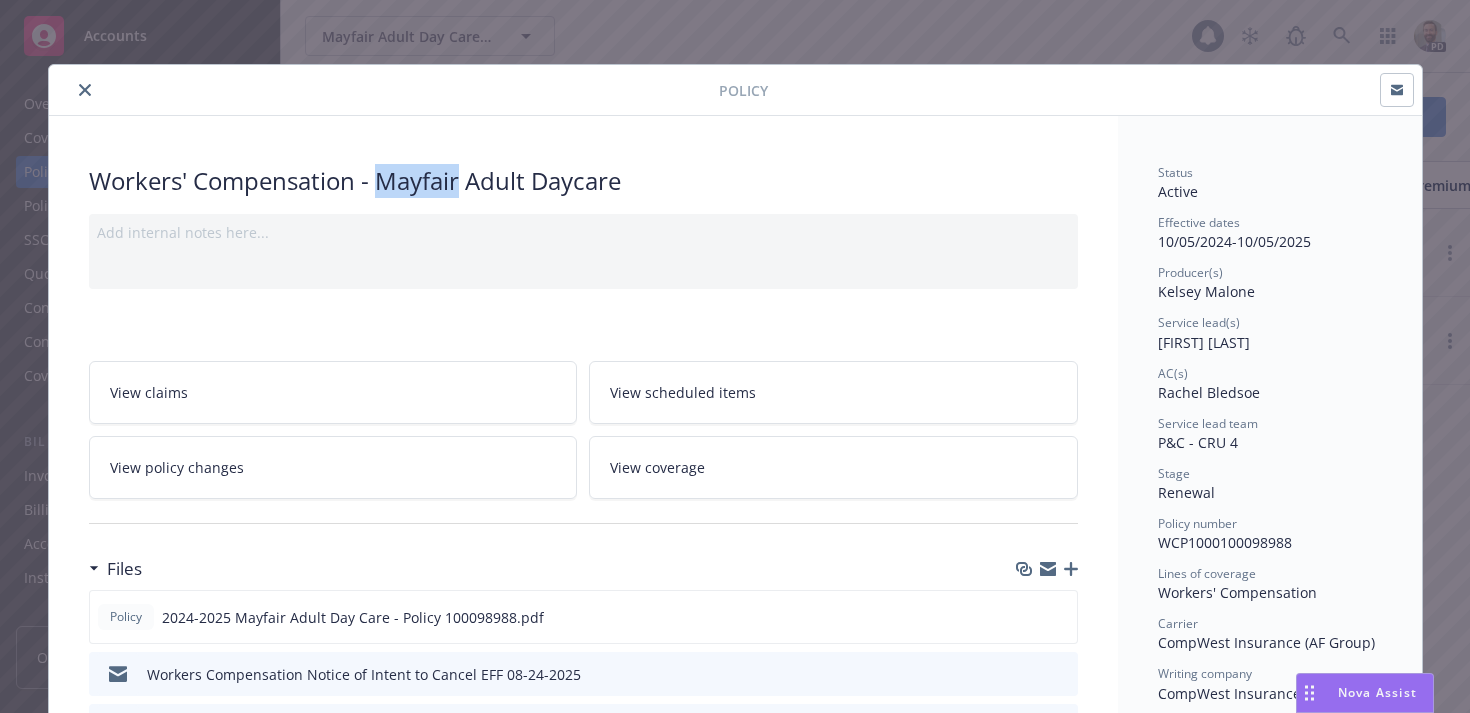 drag, startPoint x: 381, startPoint y: 180, endPoint x: 462, endPoint y: 177, distance: 81.055534 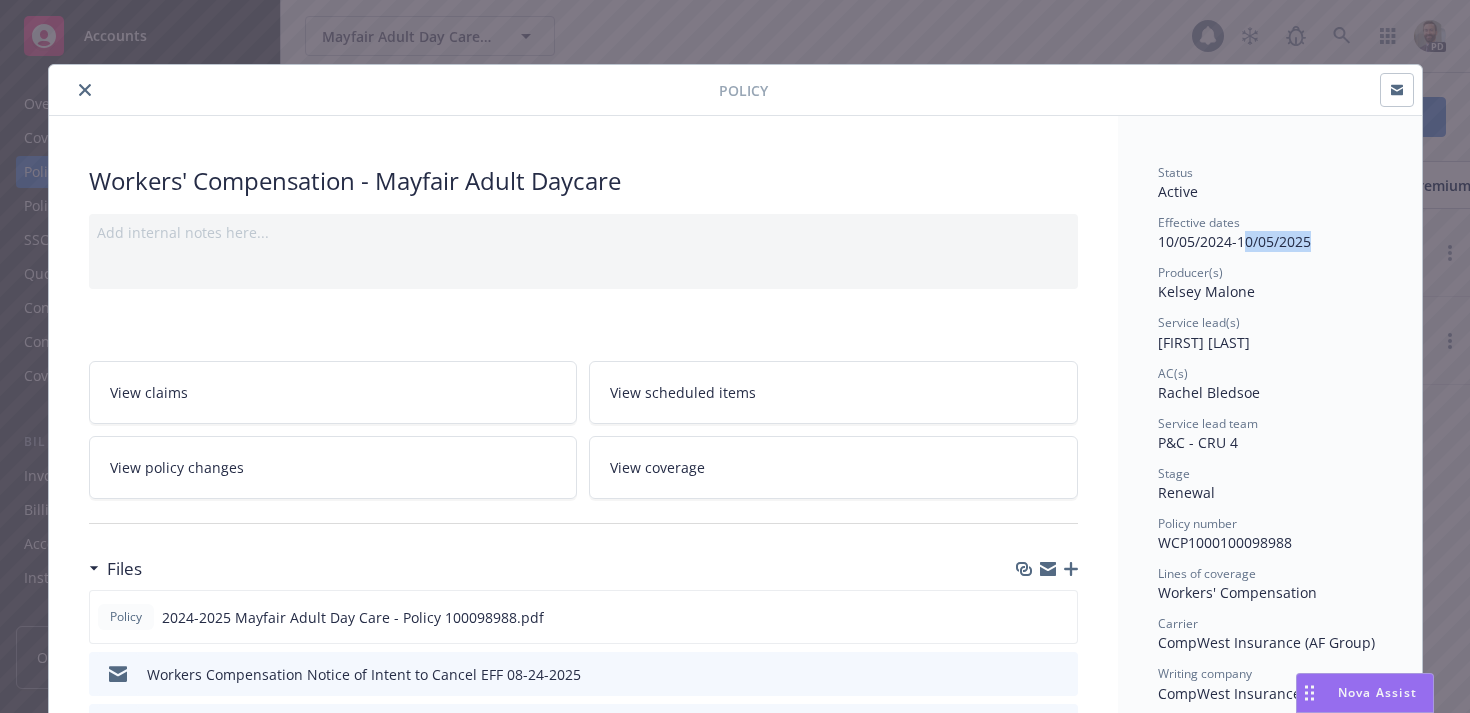 drag, startPoint x: 1248, startPoint y: 245, endPoint x: 1324, endPoint y: 242, distance: 76.05919 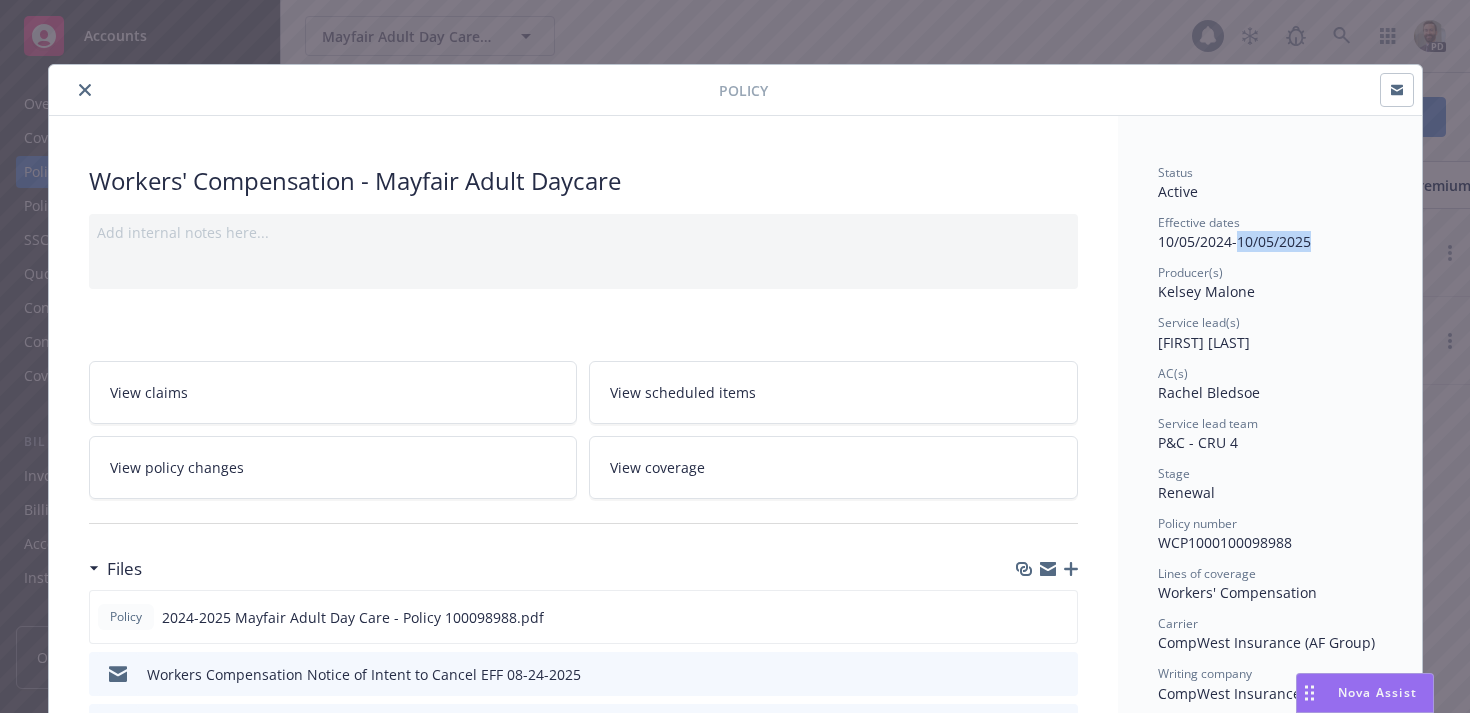 drag, startPoint x: 1245, startPoint y: 243, endPoint x: 1319, endPoint y: 240, distance: 74.06078 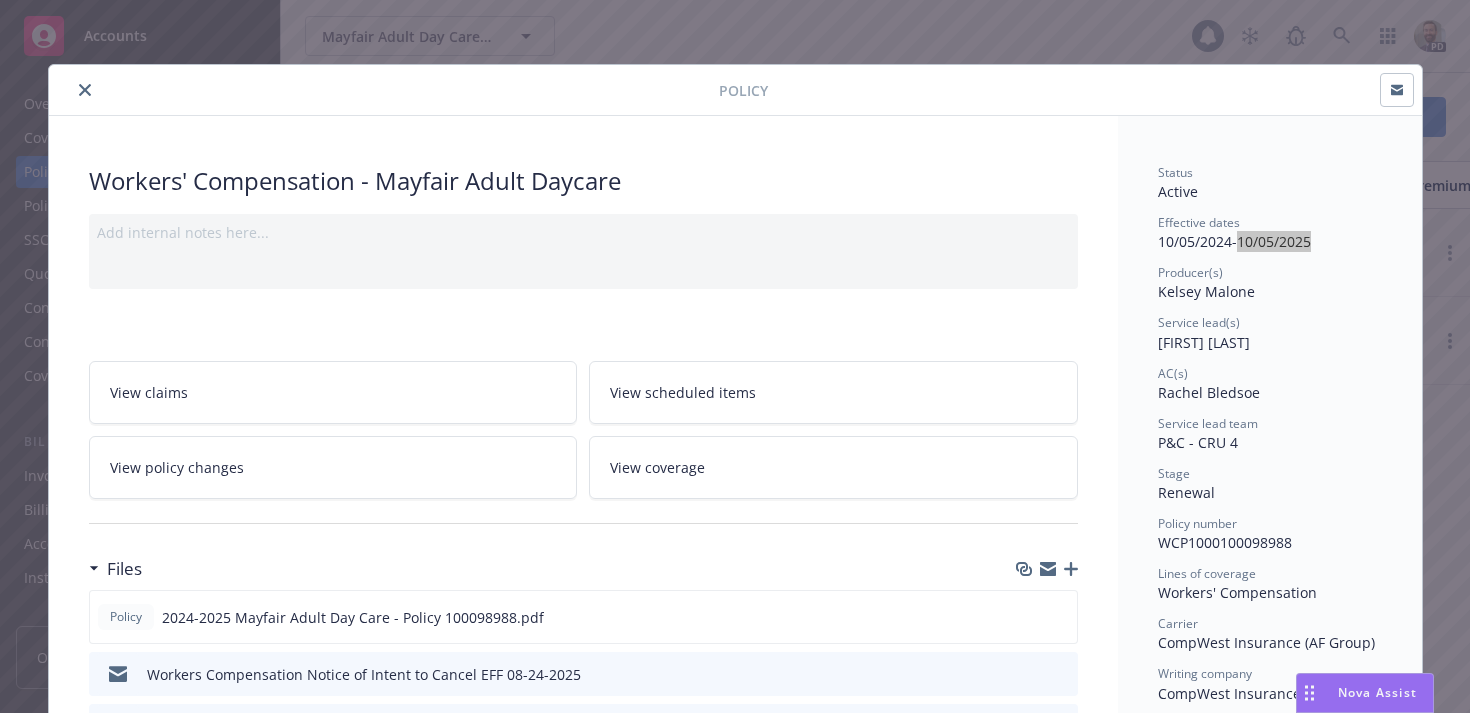 click 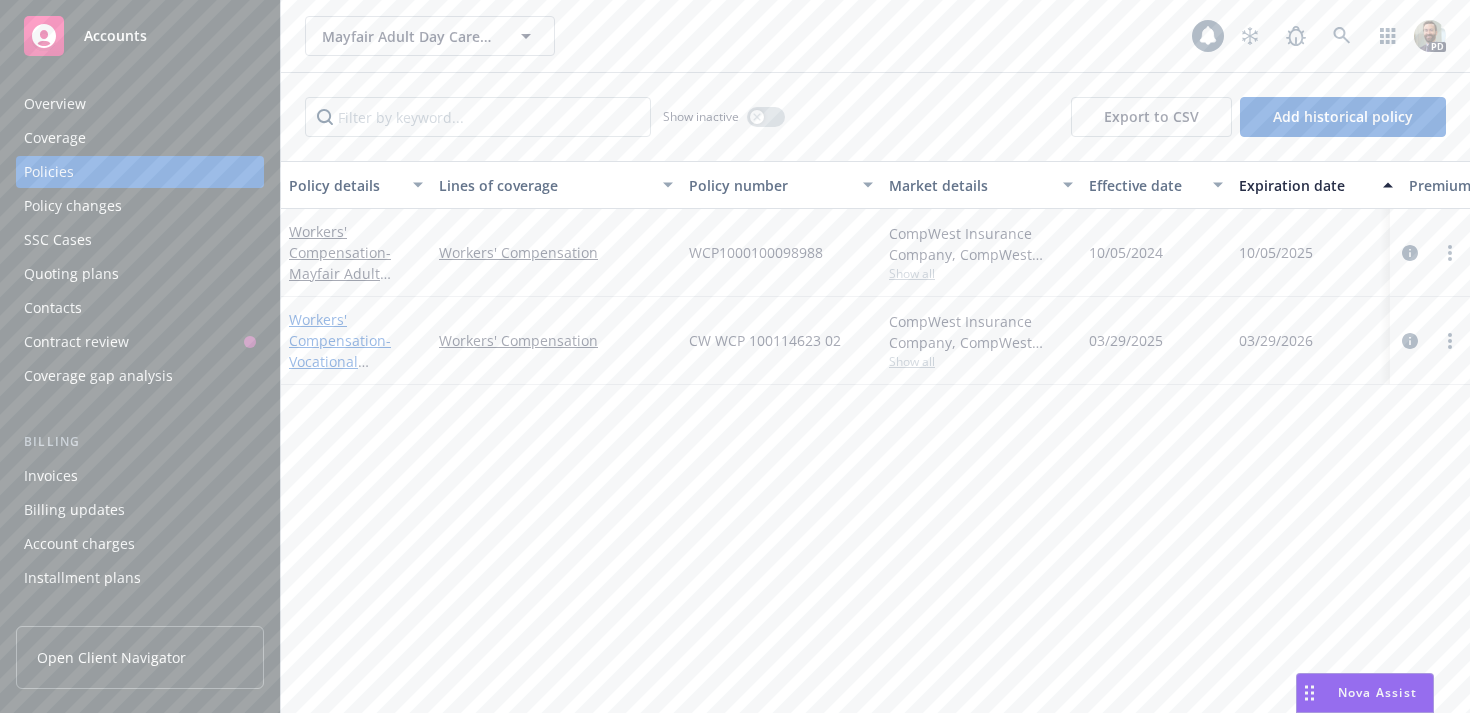 click on "Workers' Compensation  -  Vocational Innovations South" at bounding box center [349, 351] 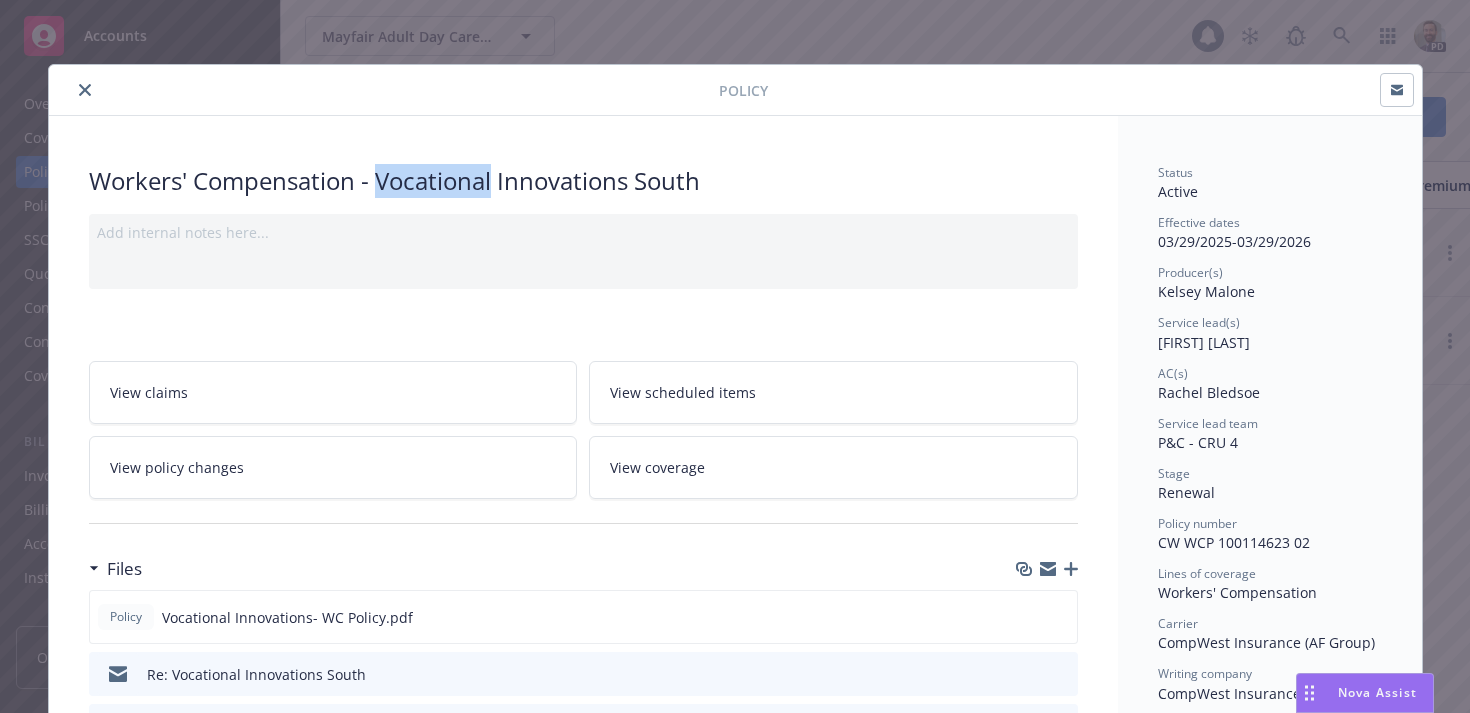 drag, startPoint x: 377, startPoint y: 173, endPoint x: 495, endPoint y: 179, distance: 118.15244 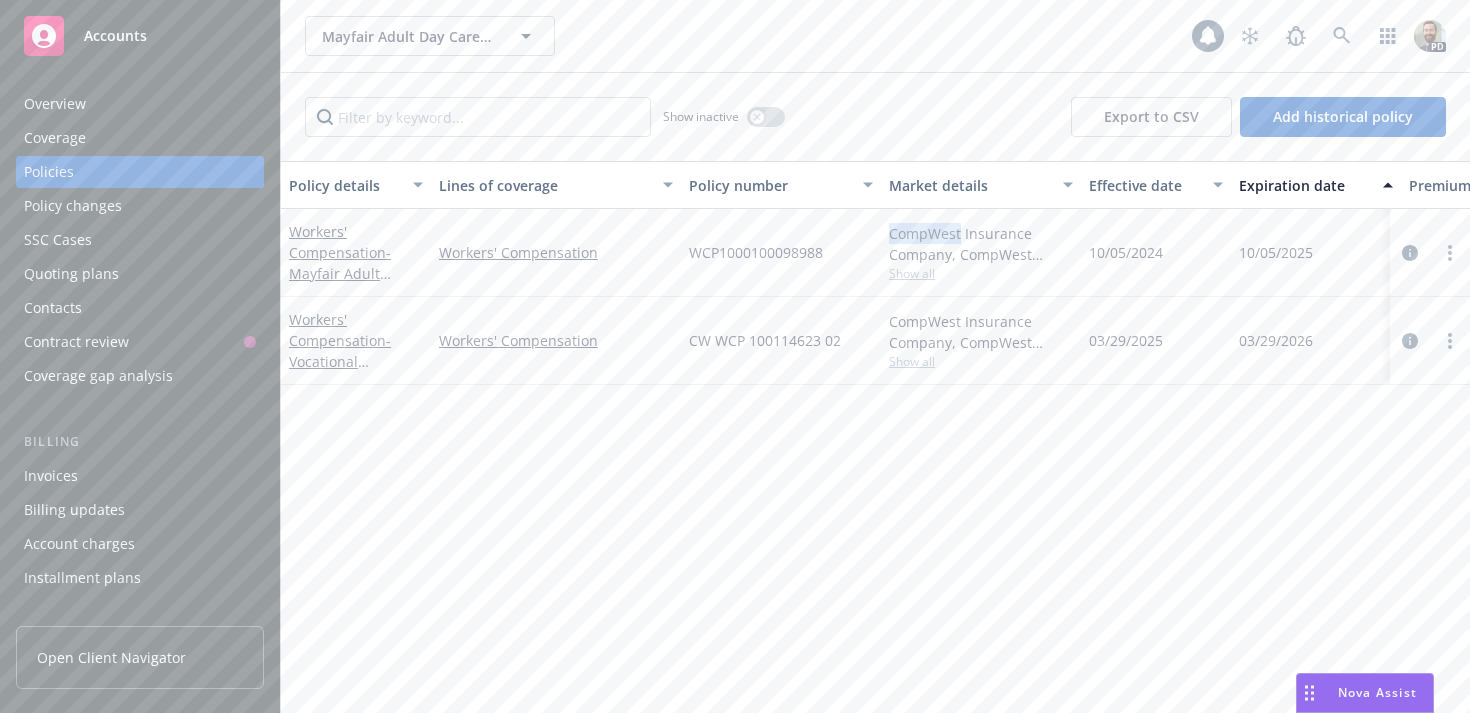 drag, startPoint x: 889, startPoint y: 233, endPoint x: 959, endPoint y: 228, distance: 70.178345 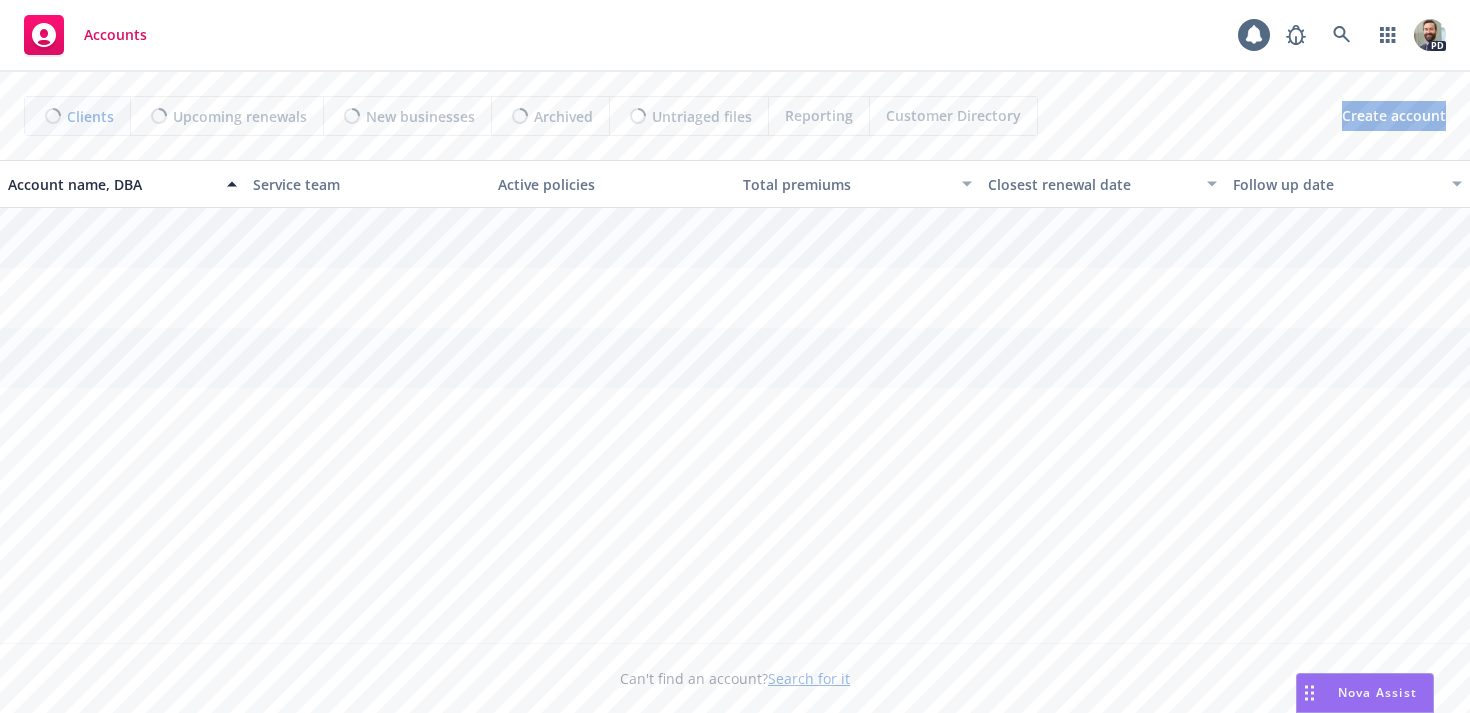 scroll, scrollTop: 0, scrollLeft: 0, axis: both 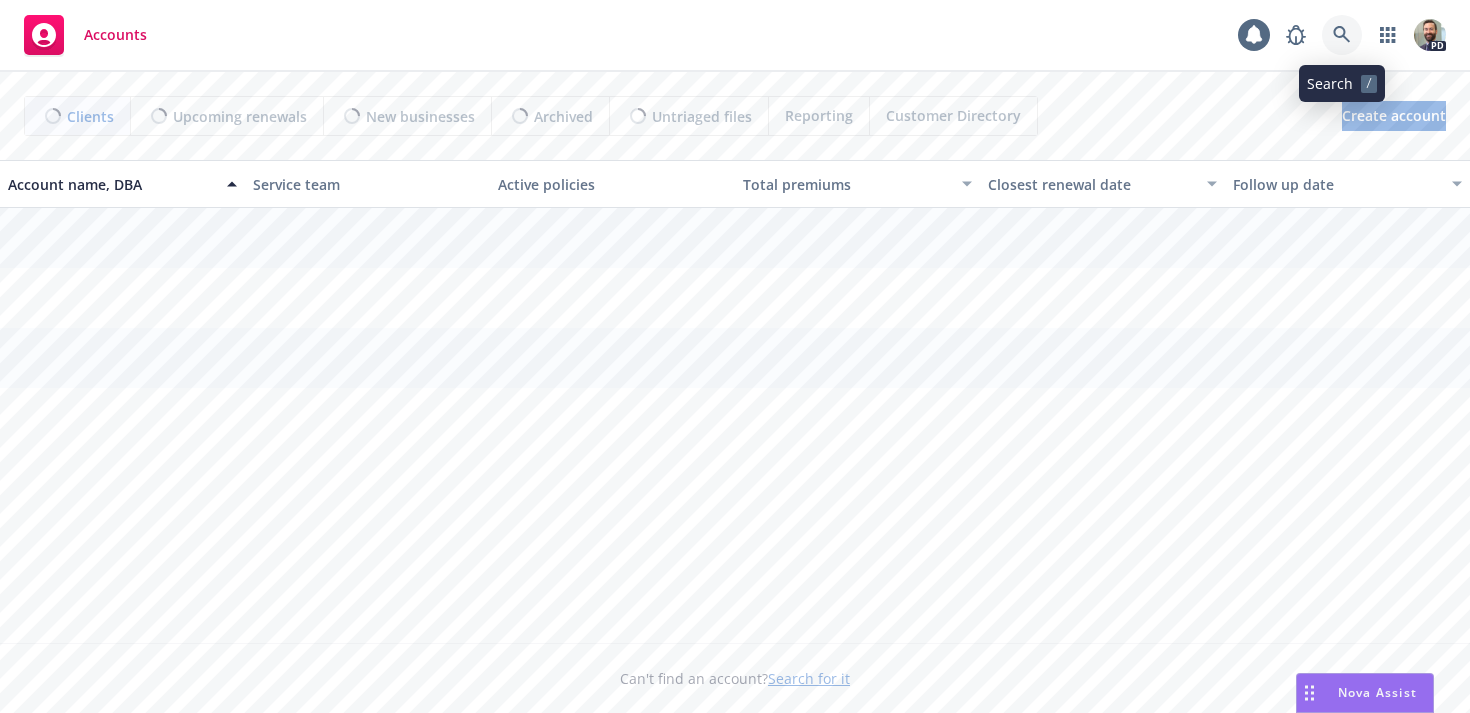 click 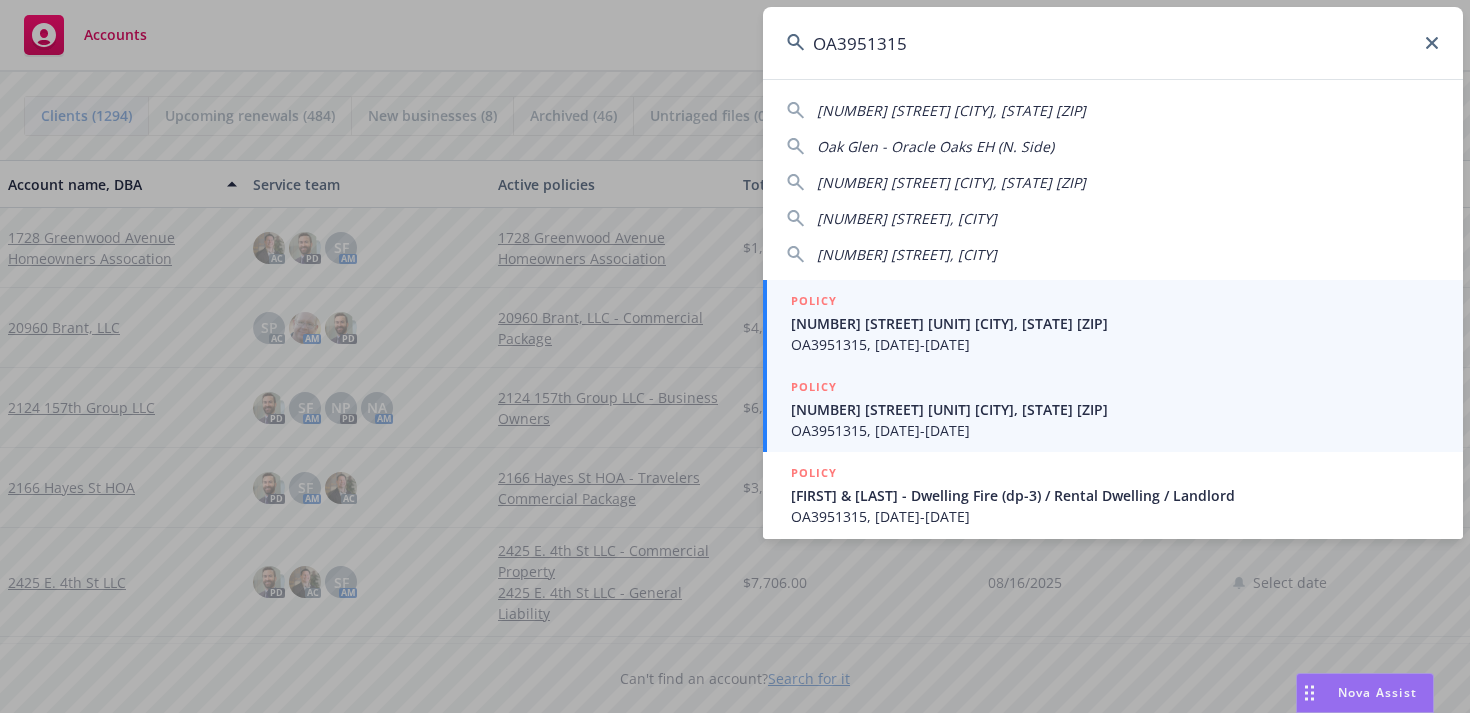 type on "OA3951315" 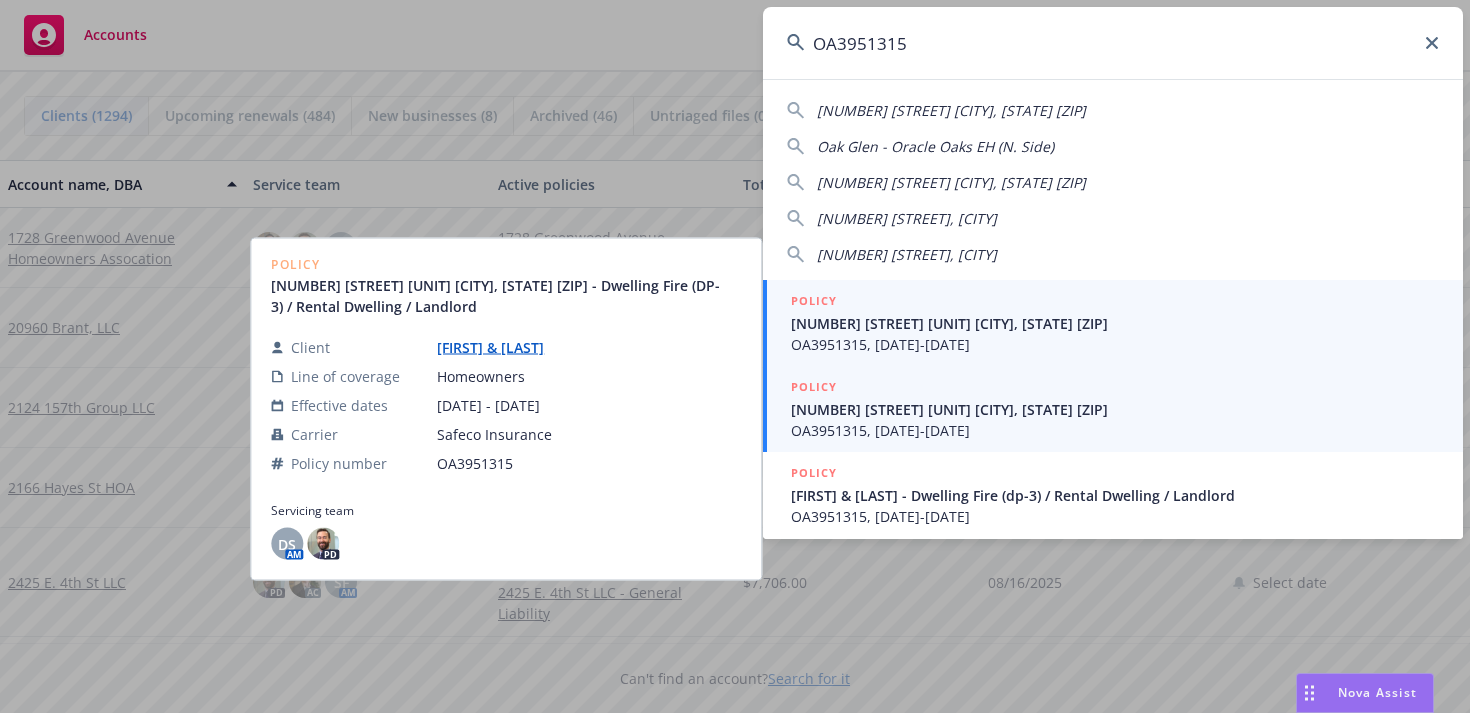 click on "[NUMBER] [STREET] [UNIT] [CITY], [STATE] [ZIP]" at bounding box center [1115, 323] 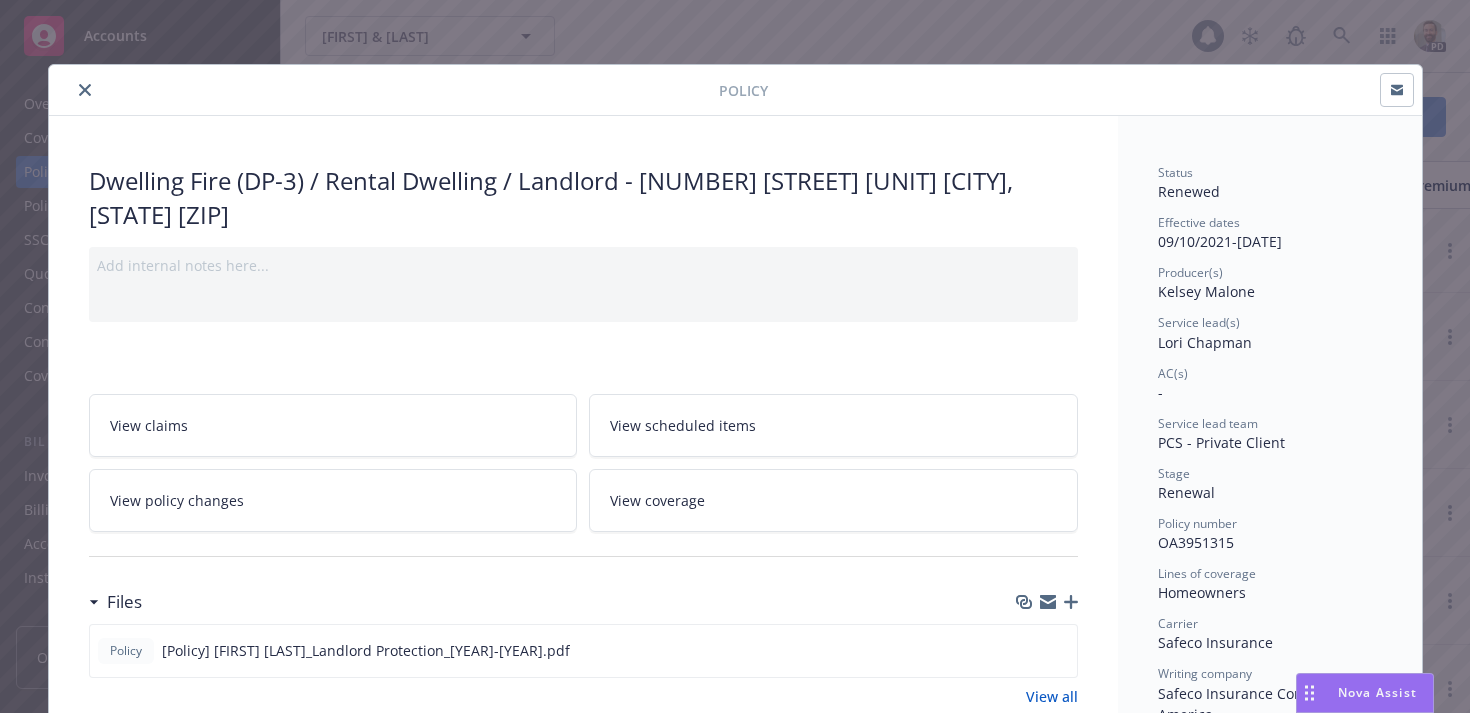 click 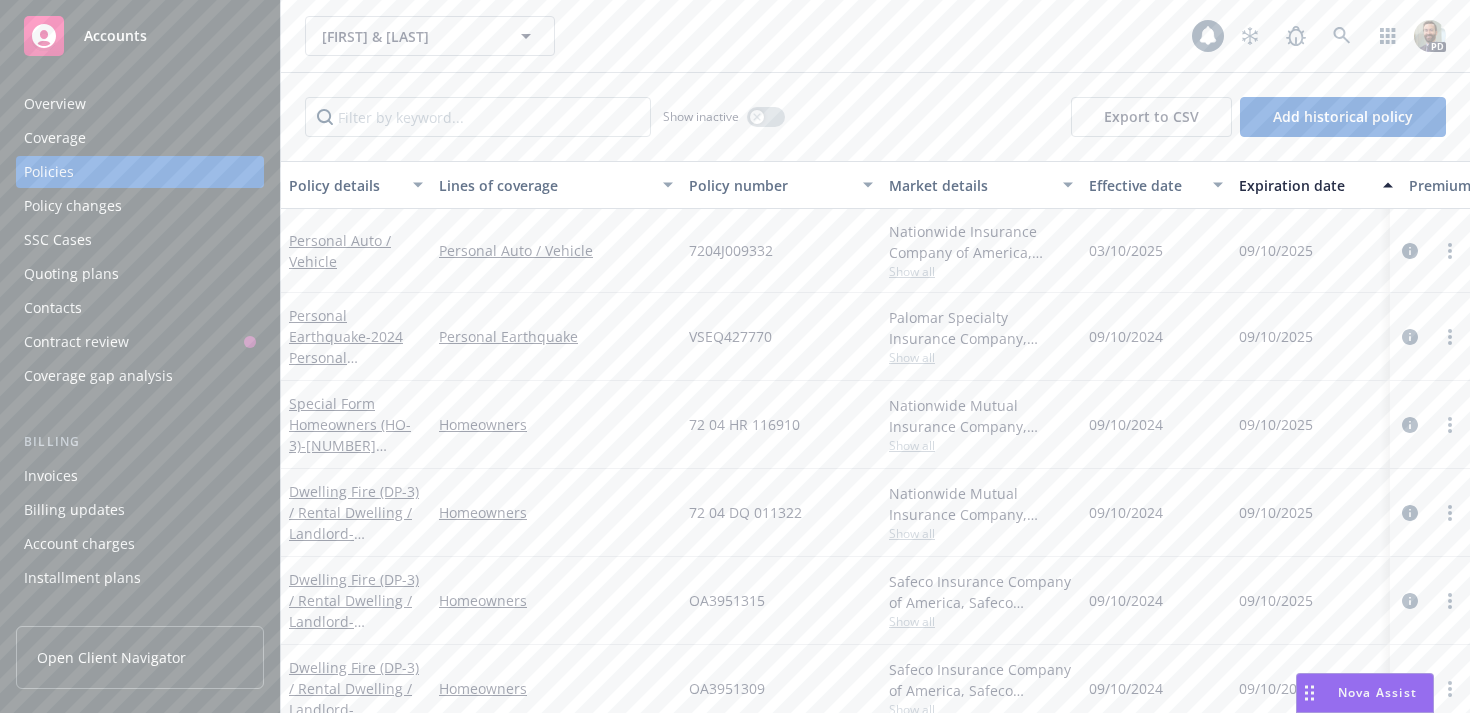 click on "Overview" at bounding box center [140, 104] 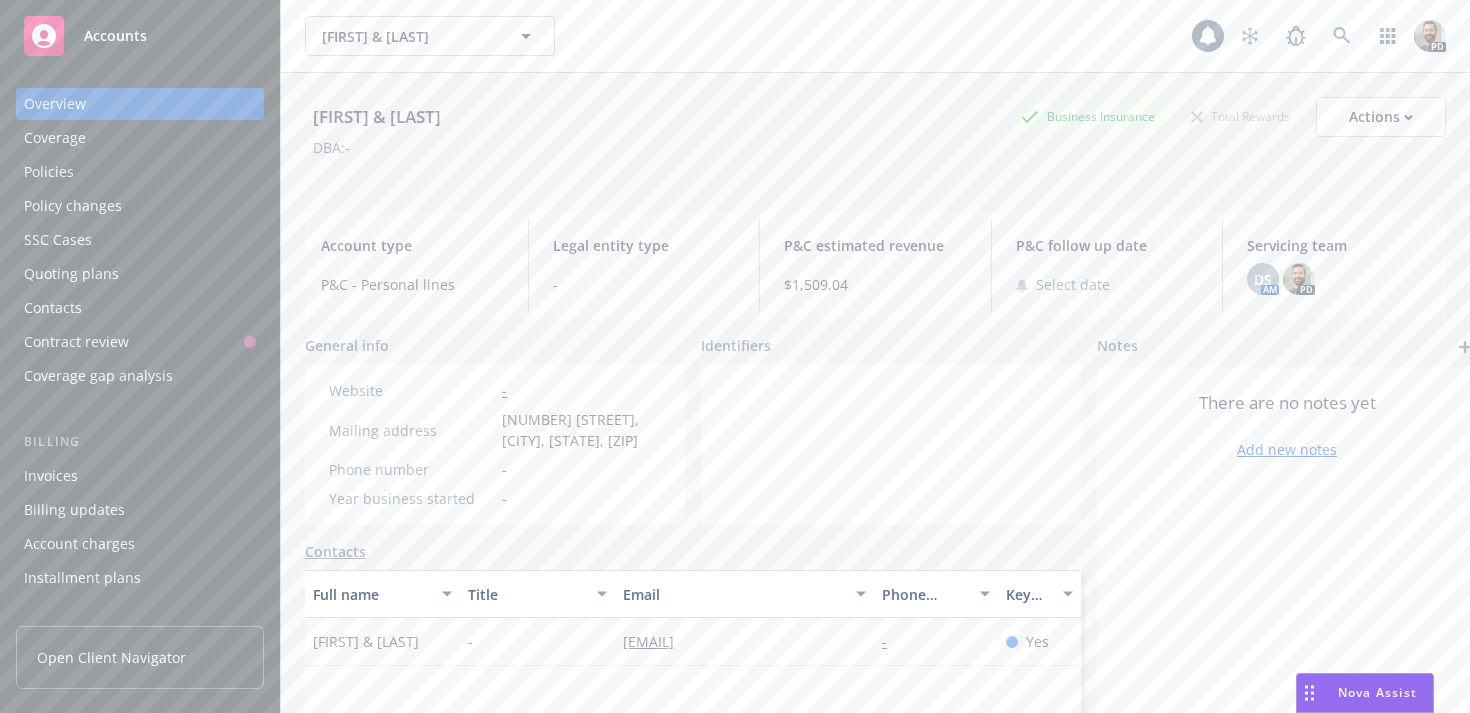 click on "Policies" at bounding box center (140, 172) 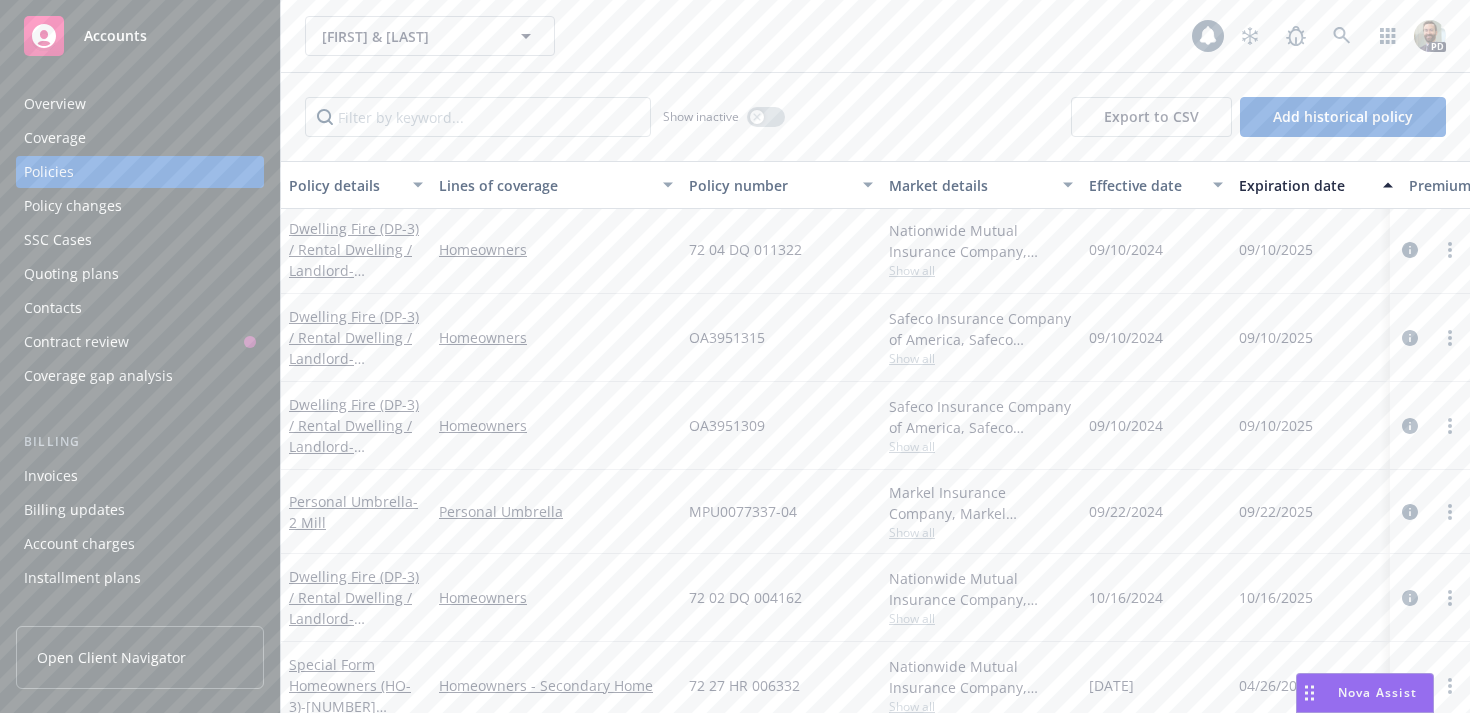 scroll, scrollTop: 223, scrollLeft: 0, axis: vertical 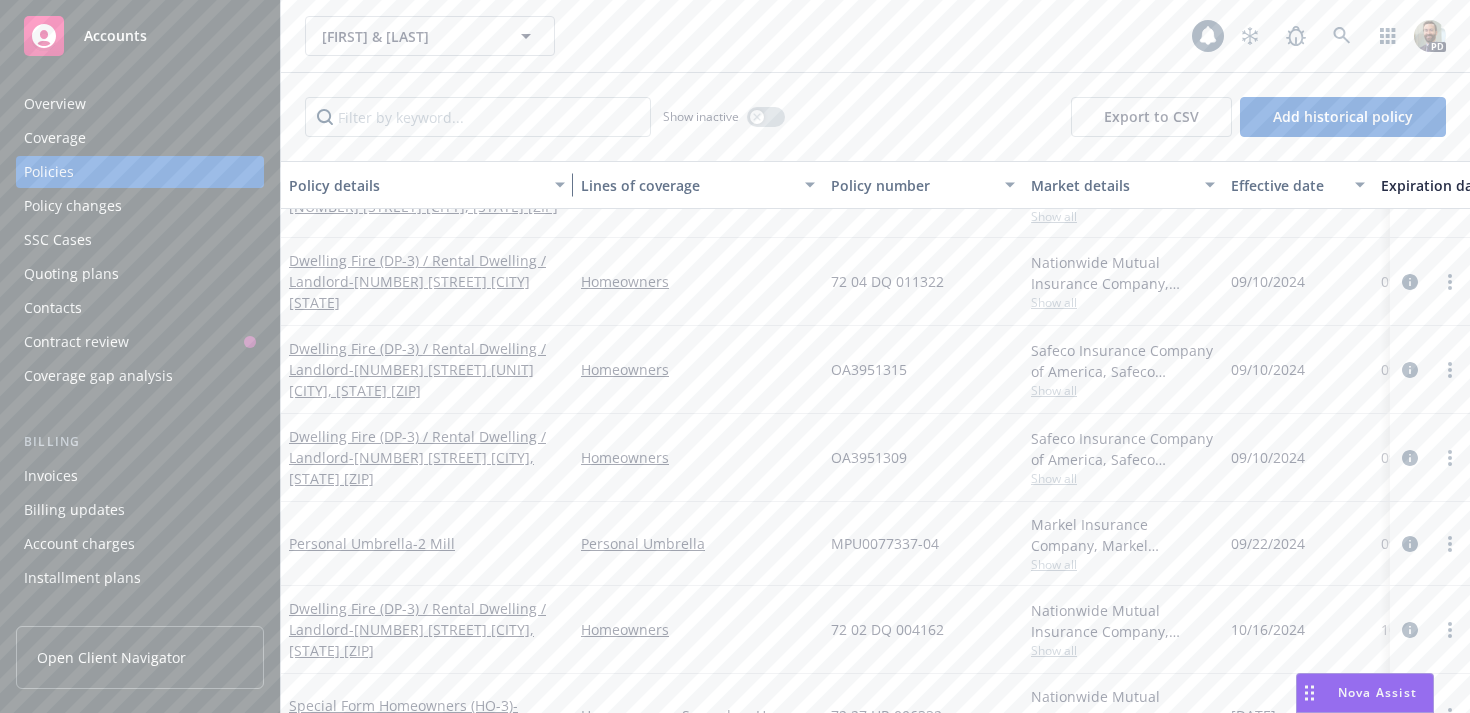 drag, startPoint x: 428, startPoint y: 192, endPoint x: 568, endPoint y: 196, distance: 140.05713 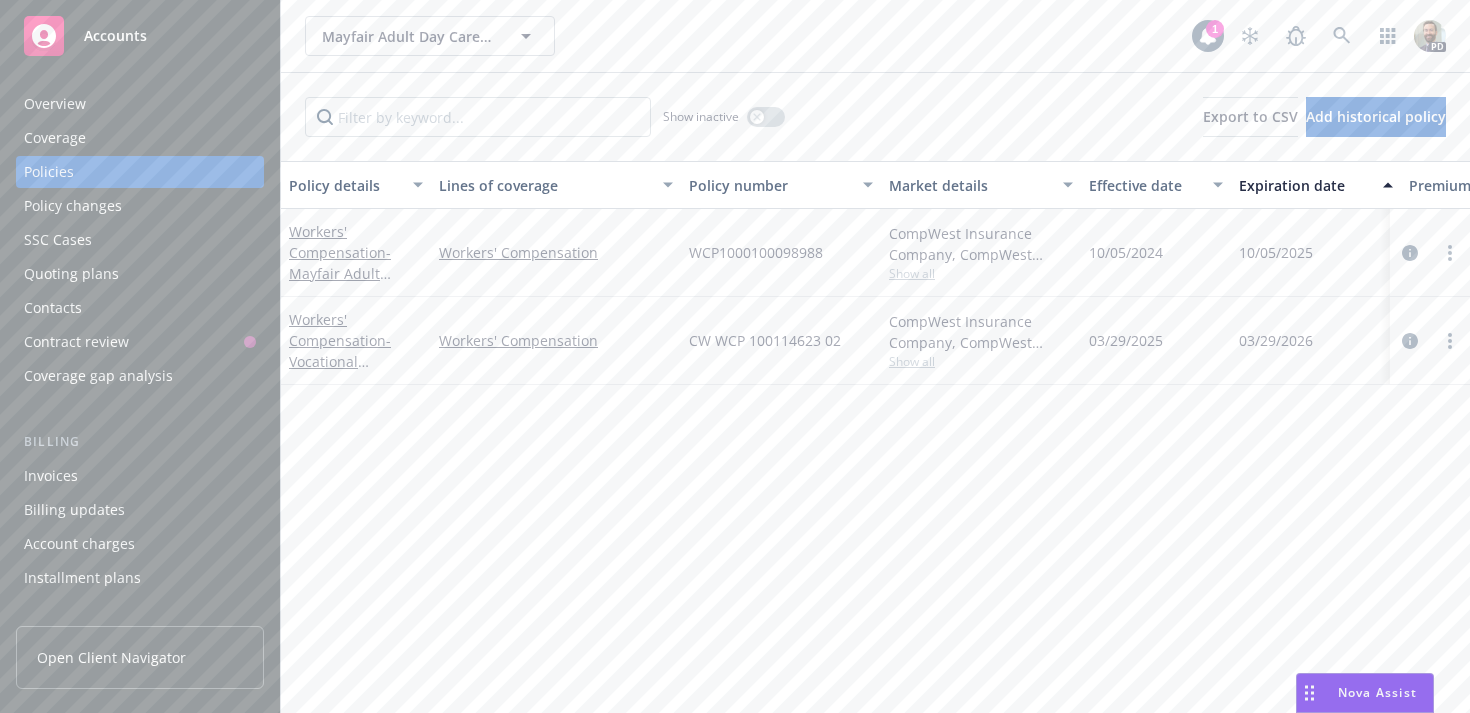scroll, scrollTop: 0, scrollLeft: 0, axis: both 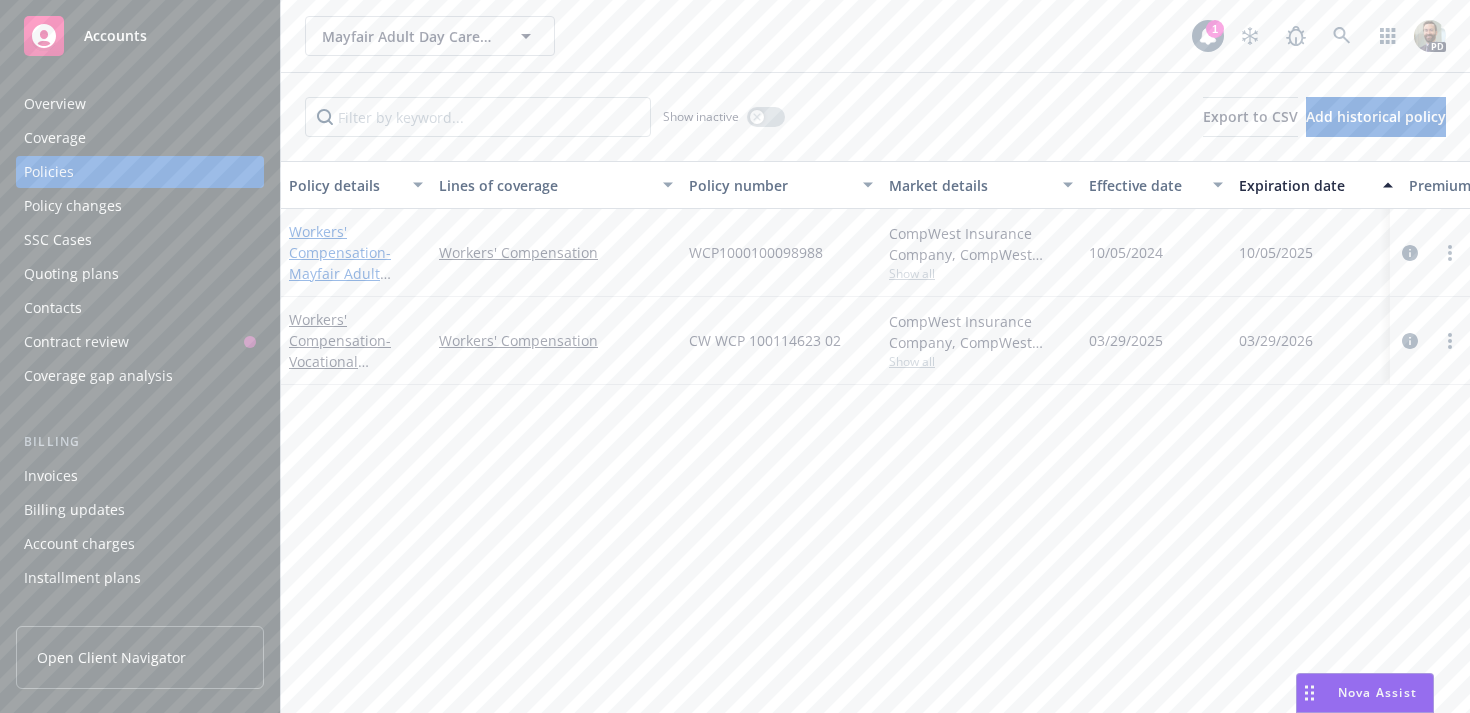 click on "Workers' Compensation  -  Mayfair Adult Daycare" at bounding box center [340, 263] 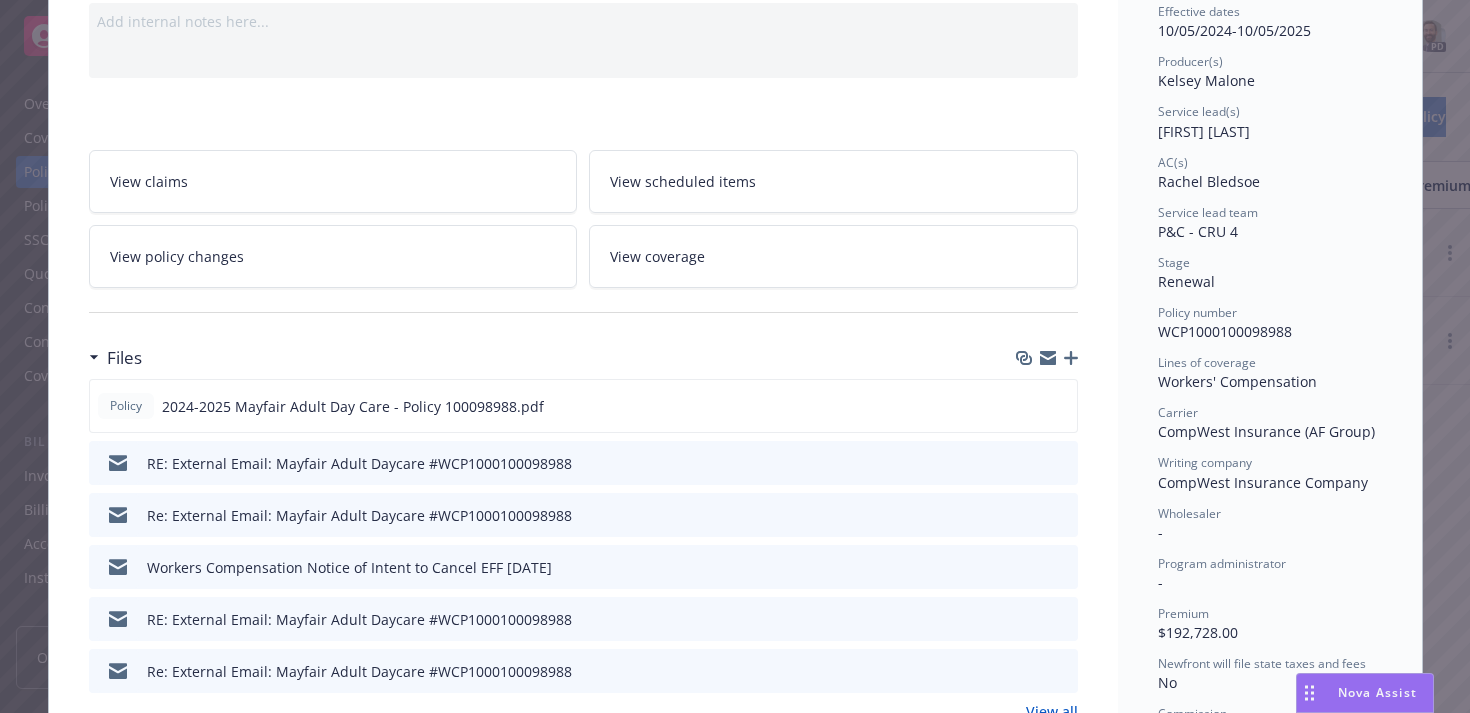 scroll, scrollTop: 225, scrollLeft: 0, axis: vertical 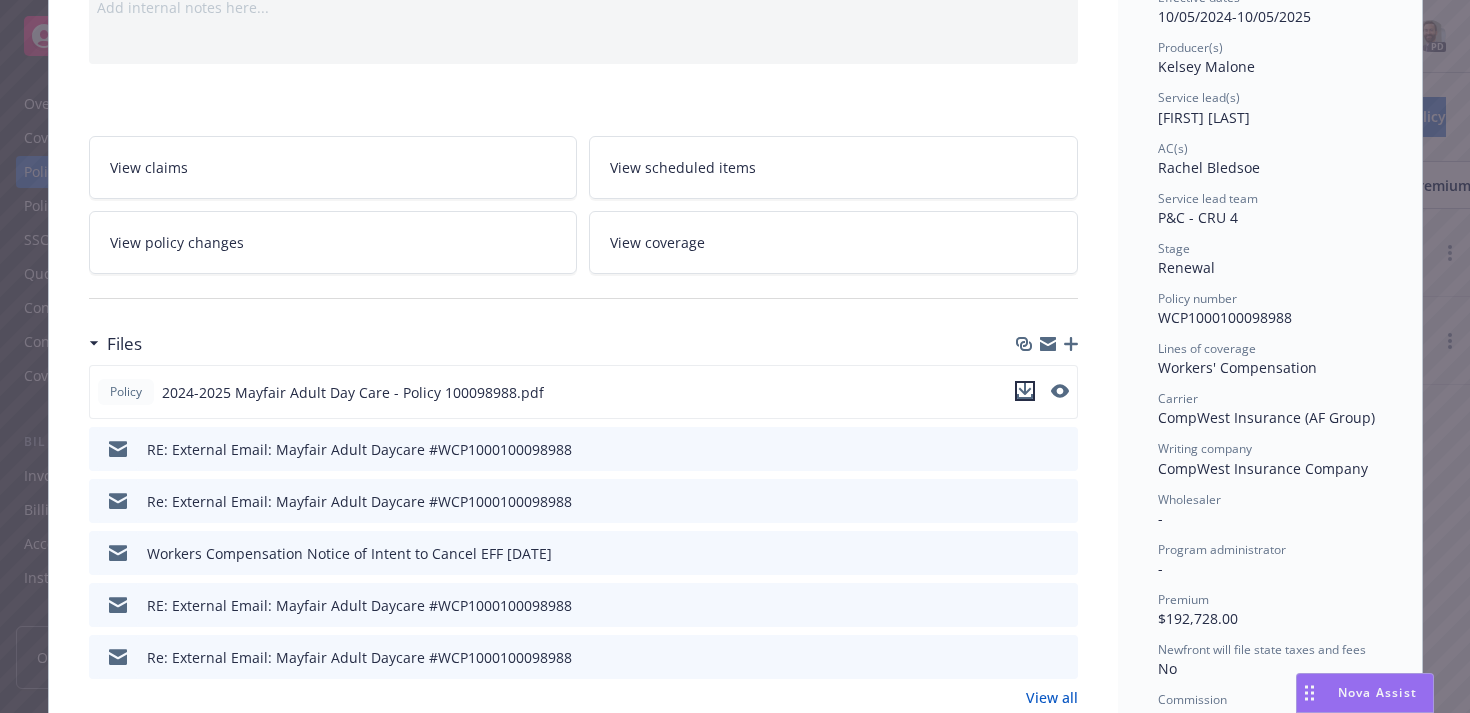 click 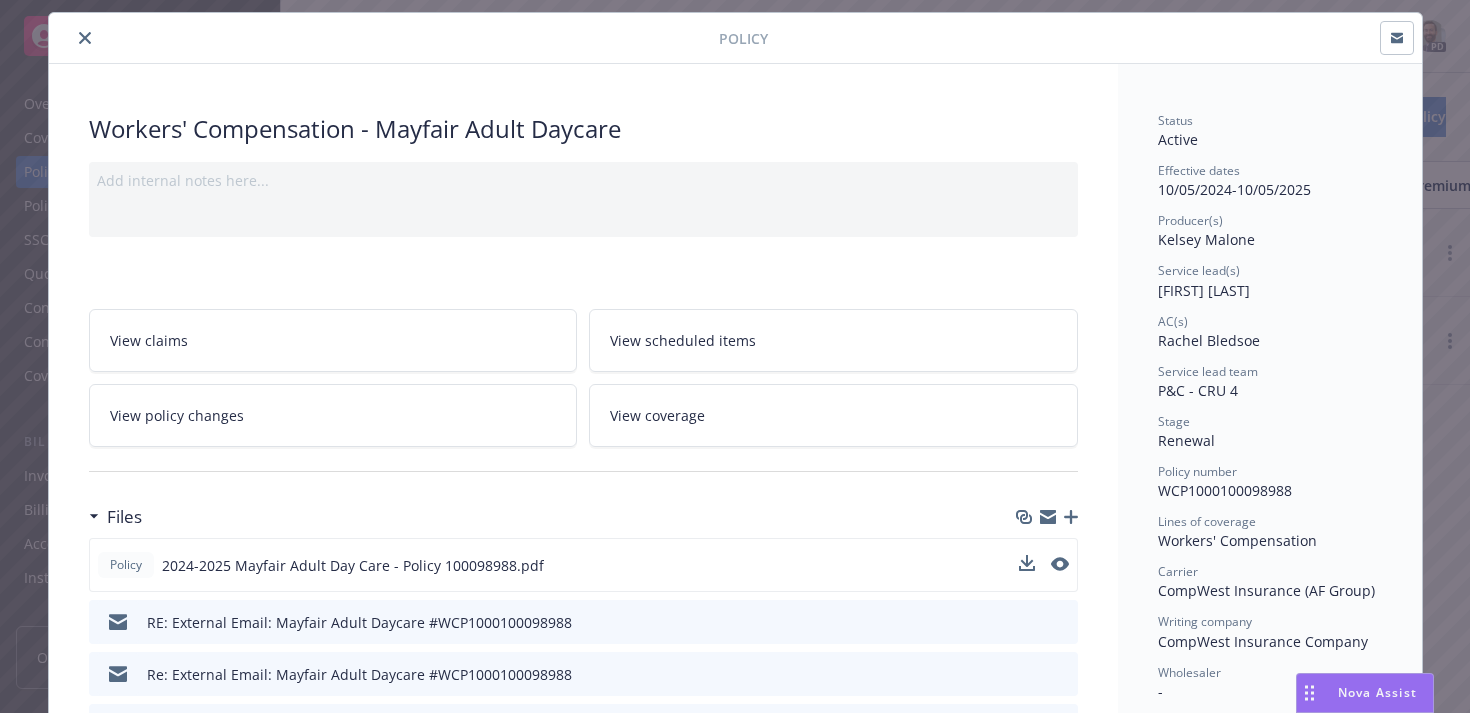 scroll, scrollTop: 0, scrollLeft: 0, axis: both 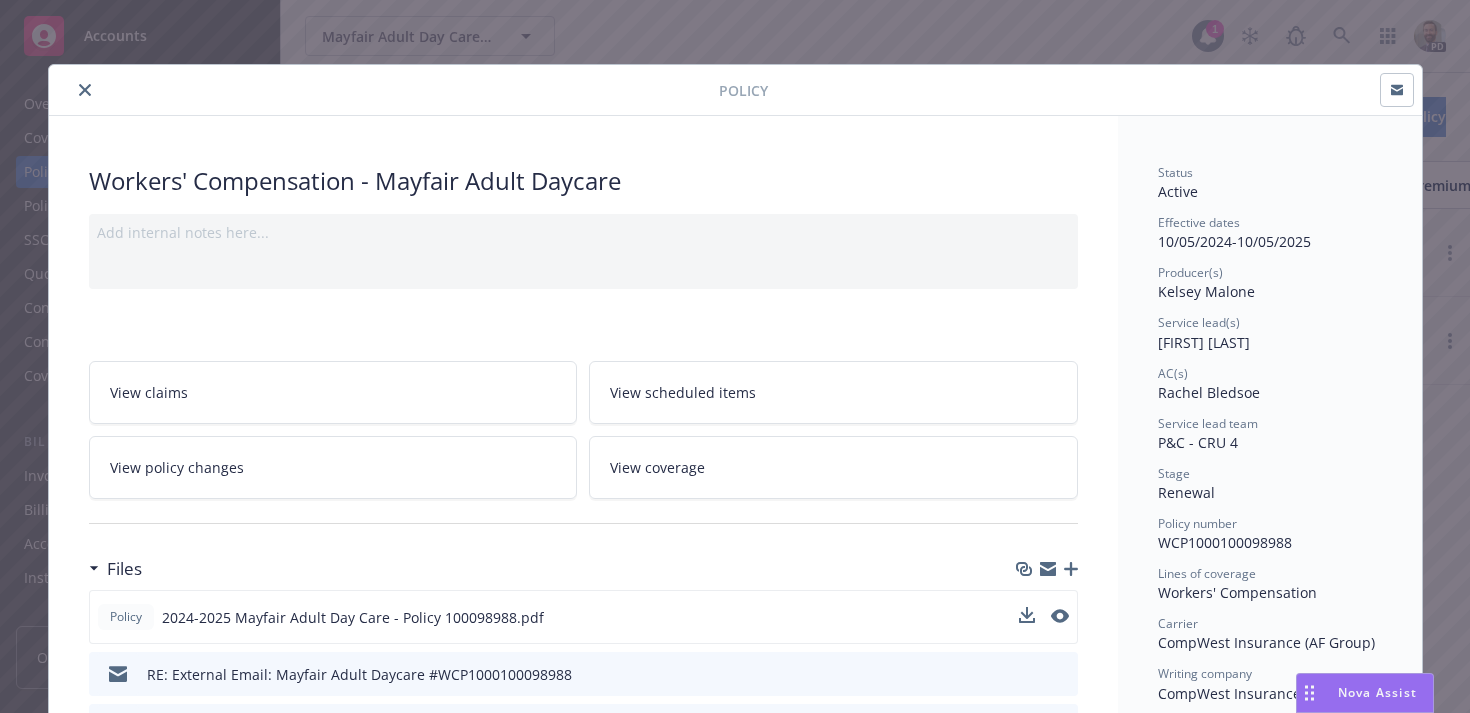 click 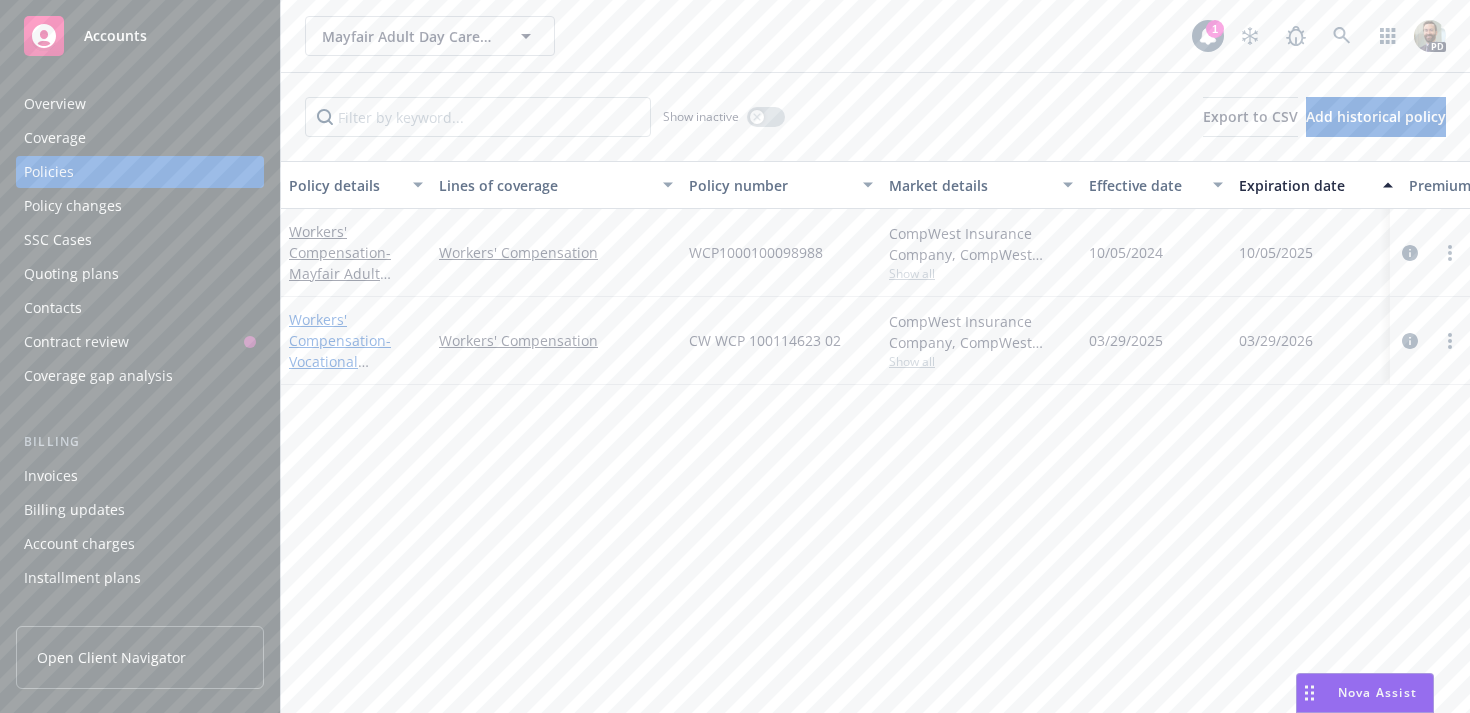 click on "Workers' Compensation  -  Vocational Innovations South" at bounding box center (349, 351) 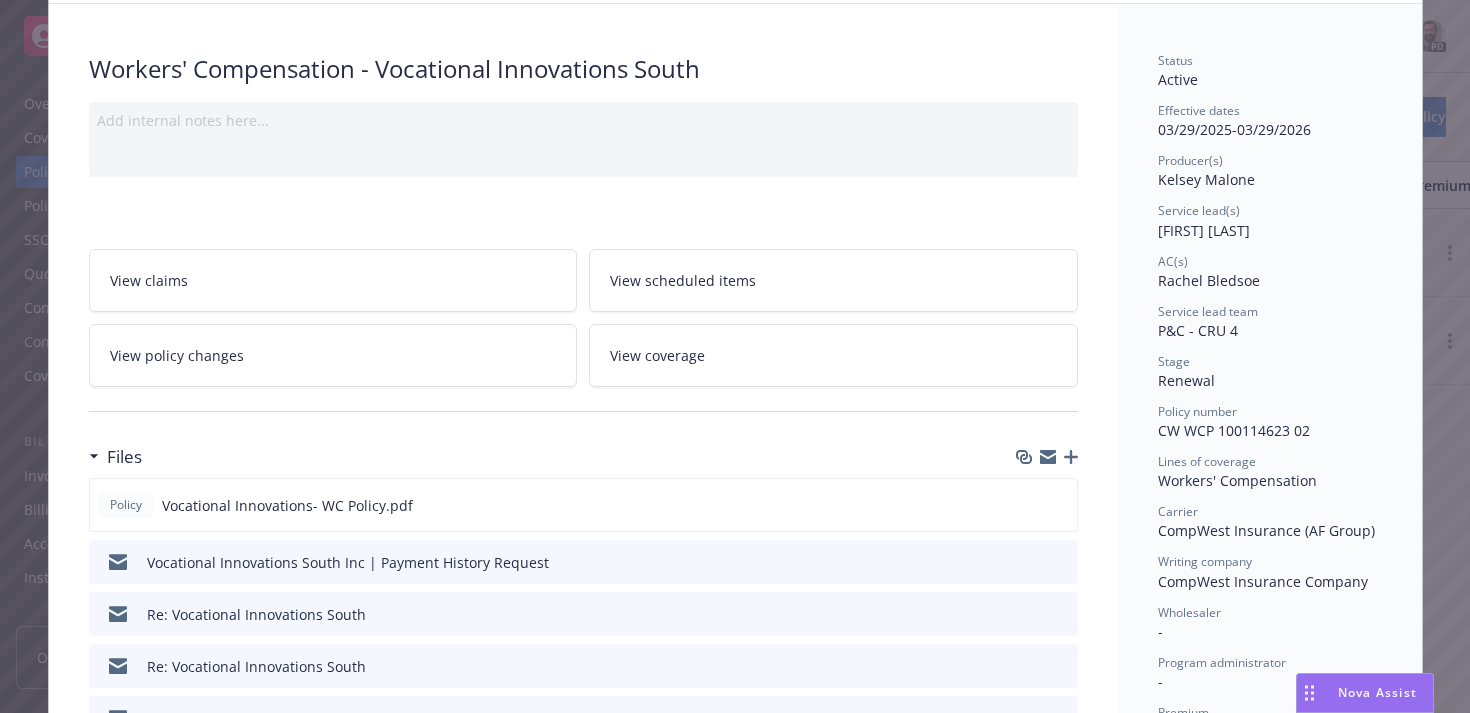 scroll, scrollTop: 116, scrollLeft: 0, axis: vertical 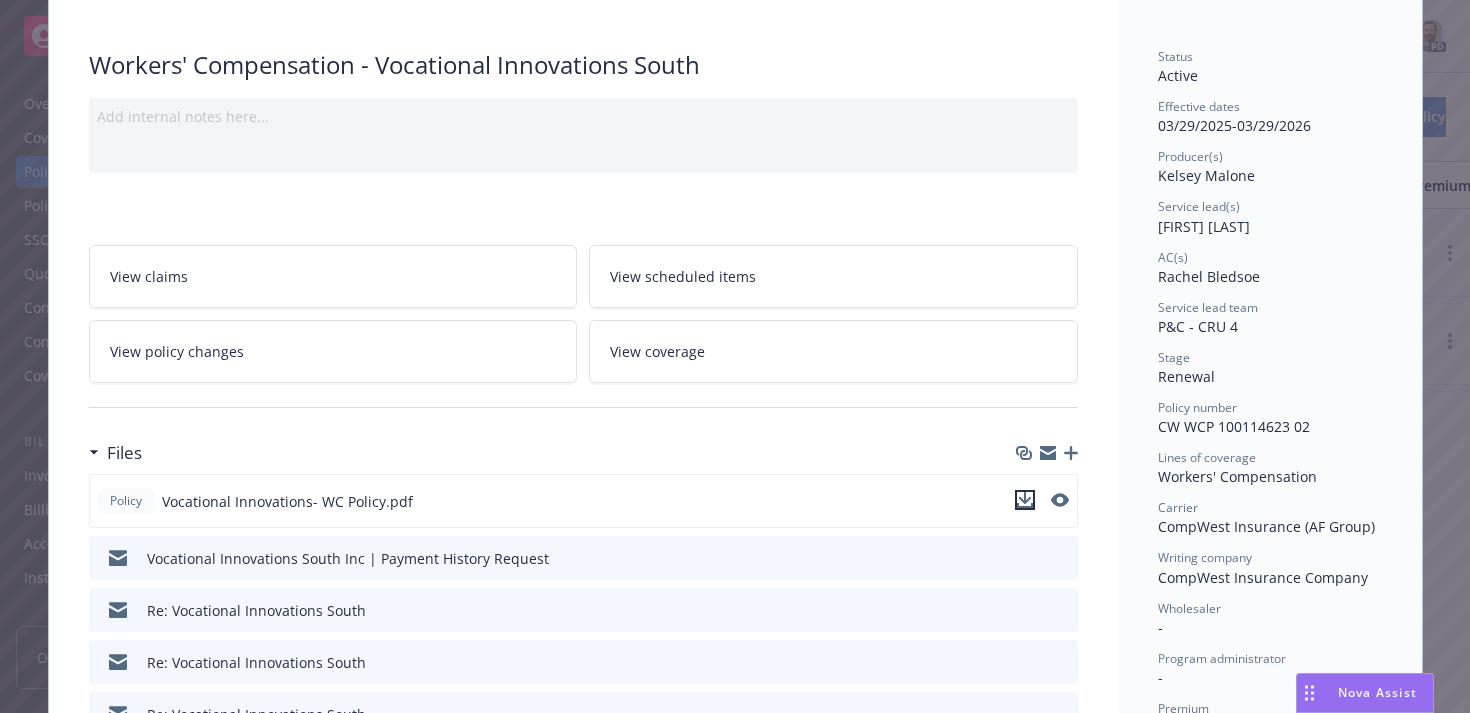 click 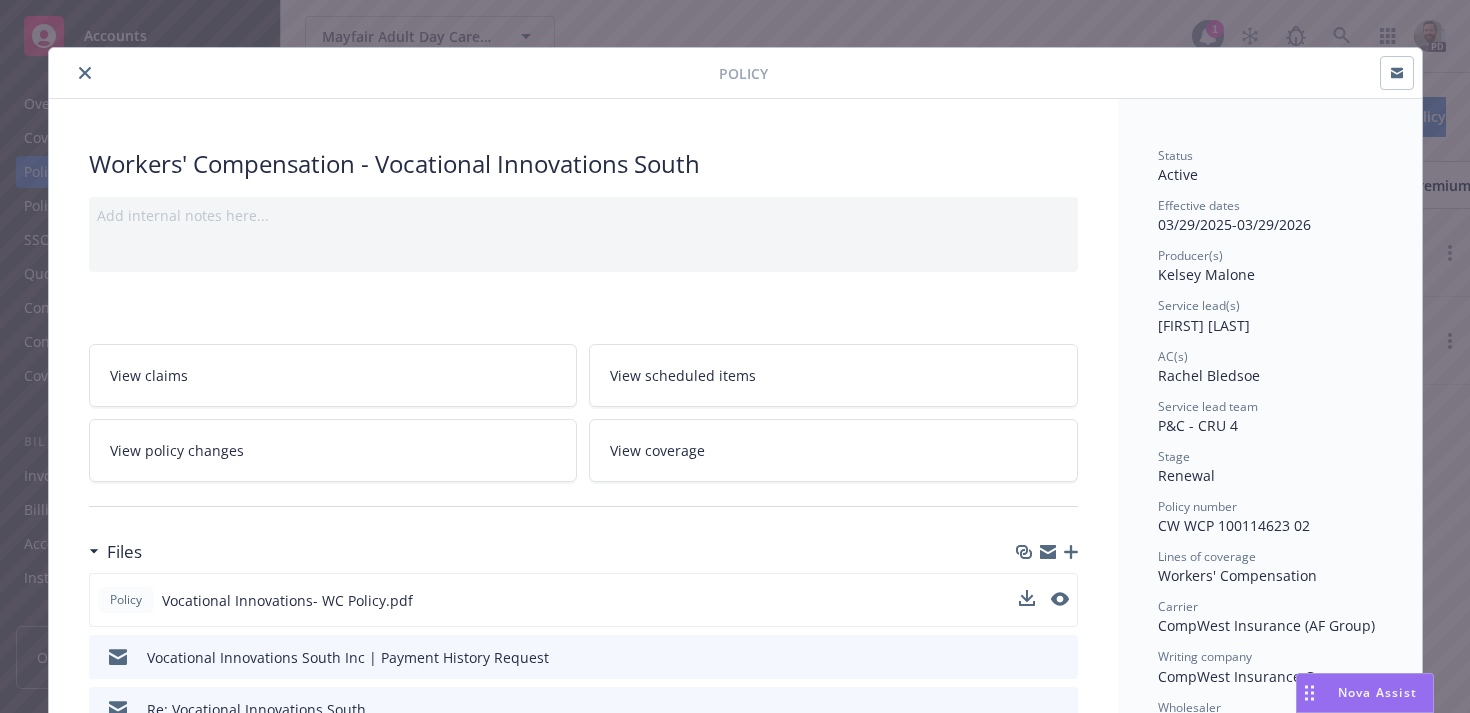 scroll, scrollTop: 0, scrollLeft: 0, axis: both 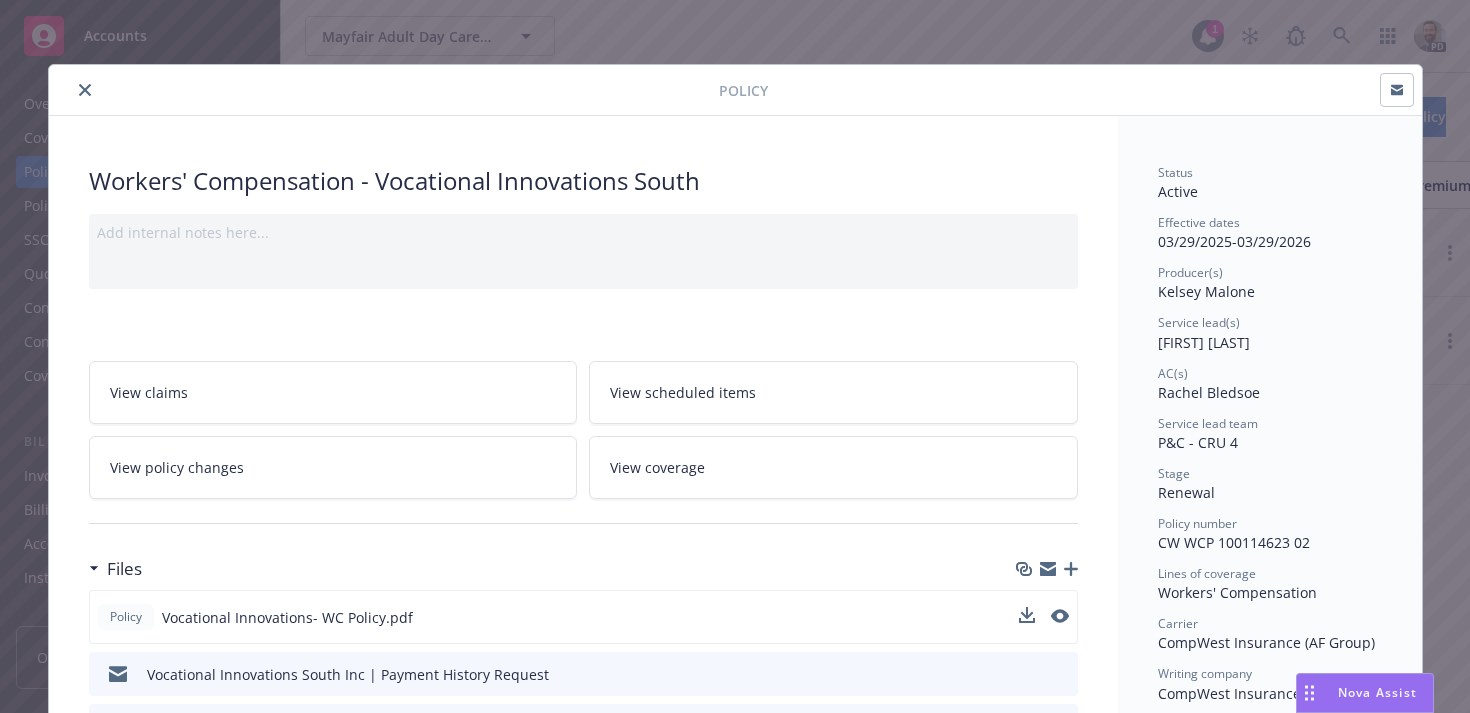 click 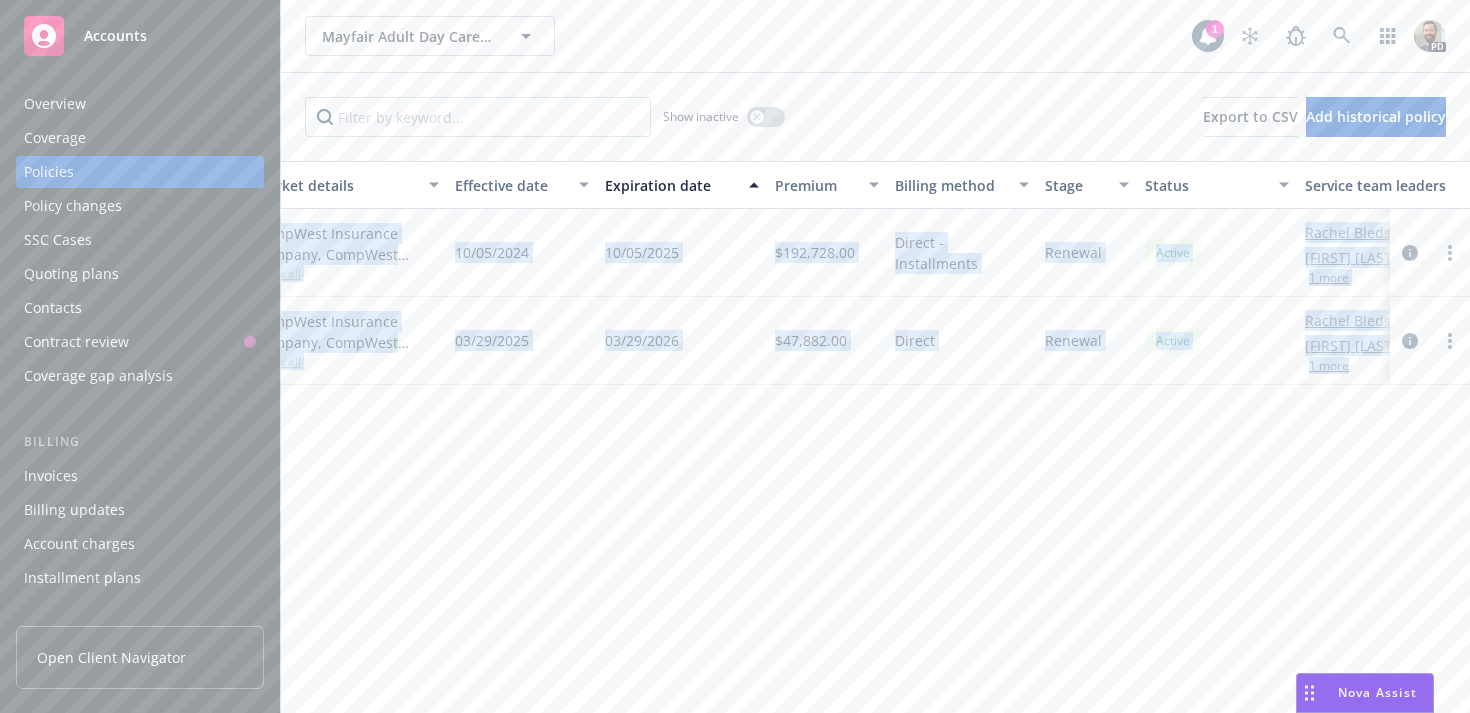 scroll, scrollTop: 0, scrollLeft: 741, axis: horizontal 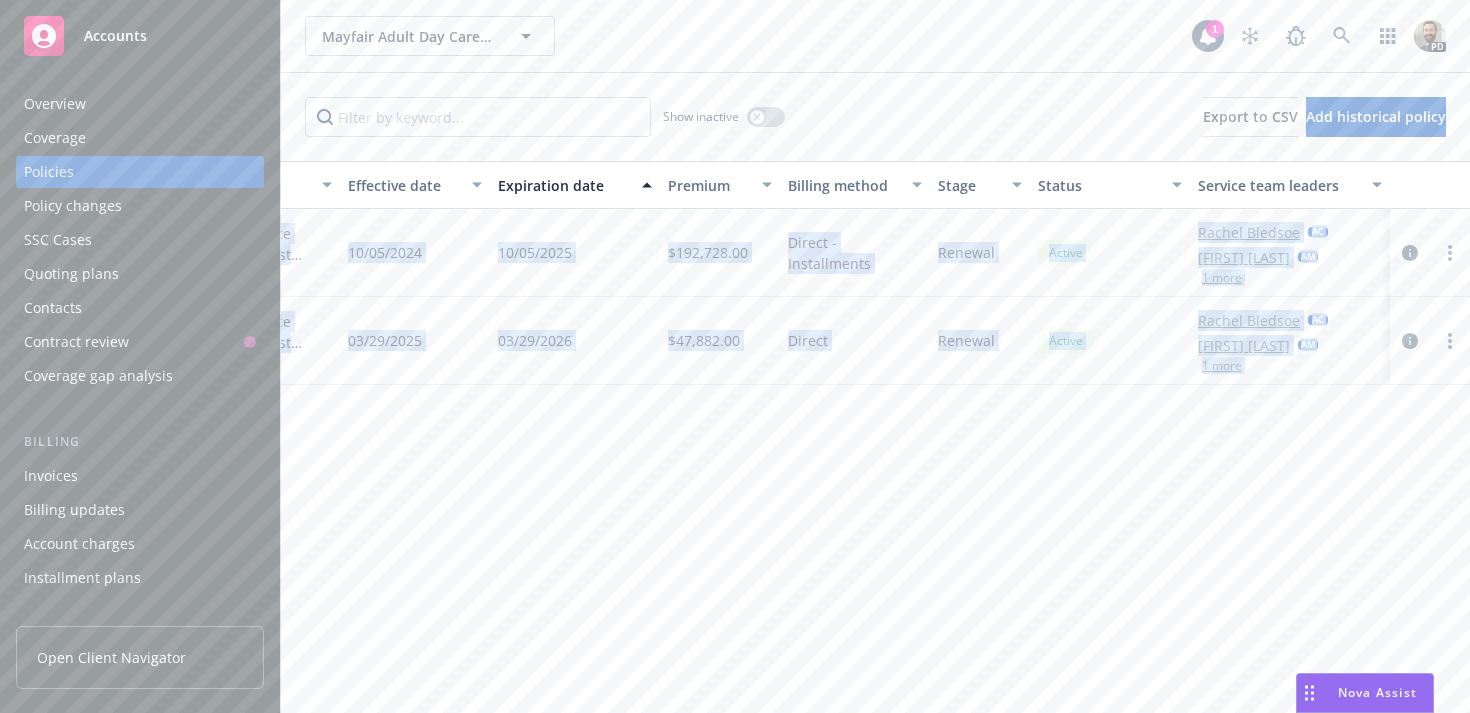 drag, startPoint x: 290, startPoint y: 213, endPoint x: 1469, endPoint y: 456, distance: 1203.7815 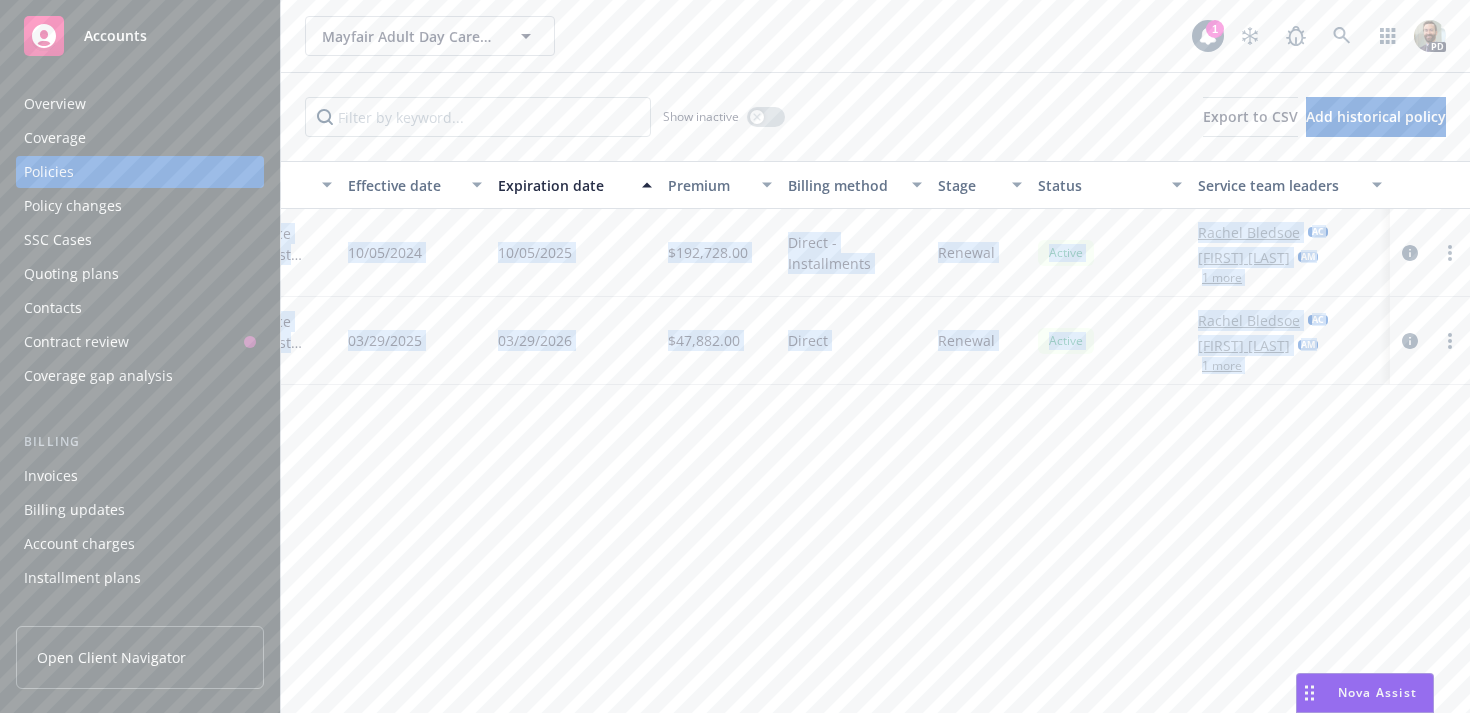 click on "Policy details Lines of coverage Policy number Market details Effective date Expiration date Premium Billing method Stage Status Service team leaders Workers' Compensation  -  Mayfair Adult Daycare Workers' Compensation WCP1000100098988 CompWest Insurance Company, CompWest Insurance (AF Group) Show all 10/05/2024 10/05/2025 $192,728.00 Direct - Installments Renewal Active Rachel Bledsoe AC Riley Pok AM 1 more Workers' Compensation  -  Vocational Innovations South Workers' Compensation CW WCP 100114623 02 CompWest Insurance Company, CompWest Insurance (AF Group) Show all 03/29/2025 03/29/2026 $47,882.00 Direct Renewal Active Rachel Bledsoe AC Riley Pok AM 1 more" at bounding box center [875, 437] 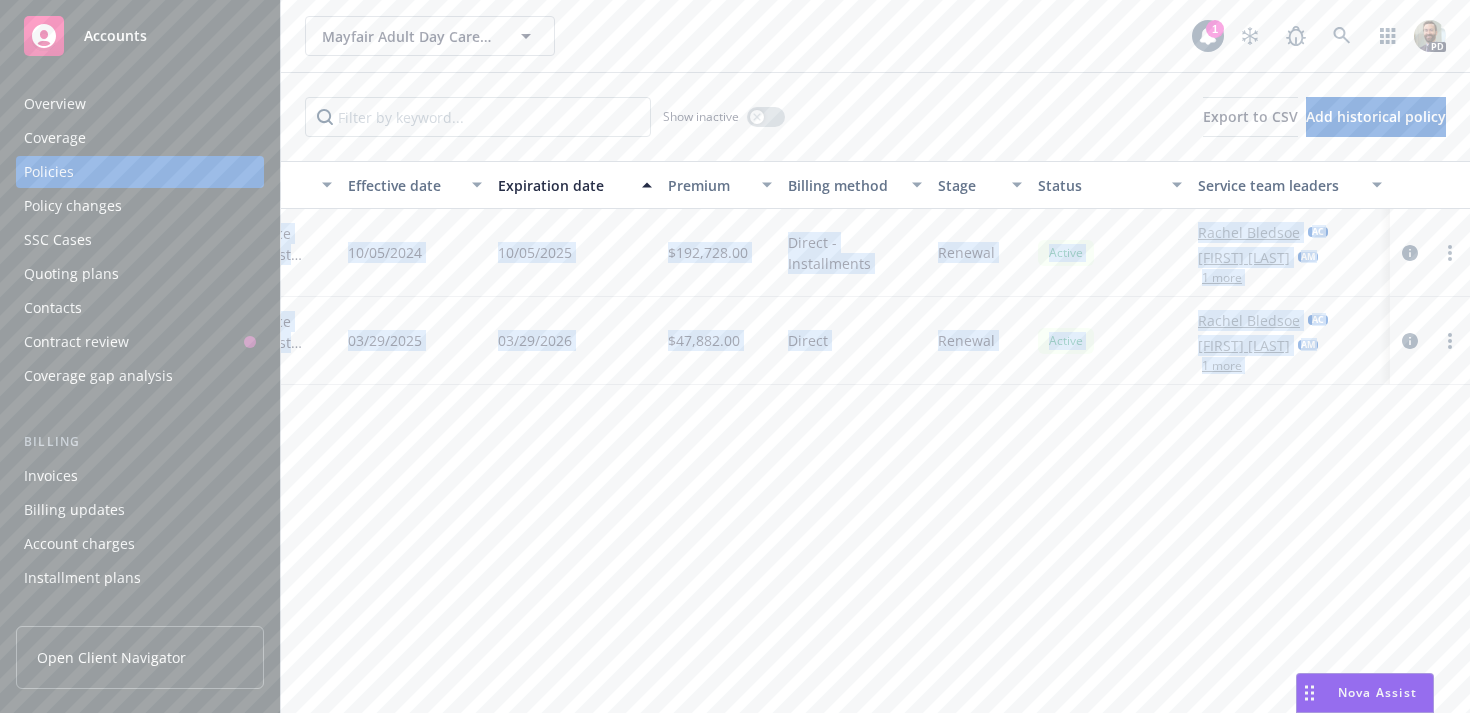 copy on "Workers' Compensation  -  Mayfair Adult Daycare Workers' Compensation WCP1000100098988 CompWest Insurance Company, CompWest Insurance (AF Group) Show all 10/05/2024 10/05/2025 $192,728.00 Direct - Installments Renewal Active Rachel Bledsoe AC Riley Pok AM 1 more Workers' Compensation  -  Vocational Innovations South Workers' Compensation CW WCP 100114623 02 CompWest Insurance Company, CompWest Insurance (AF Group) Show all 03/29/2025 03/29/2026 $47,882.00 Direct Renewal Active Rachel Bledsoe AC Riley Pok AM 1 more" 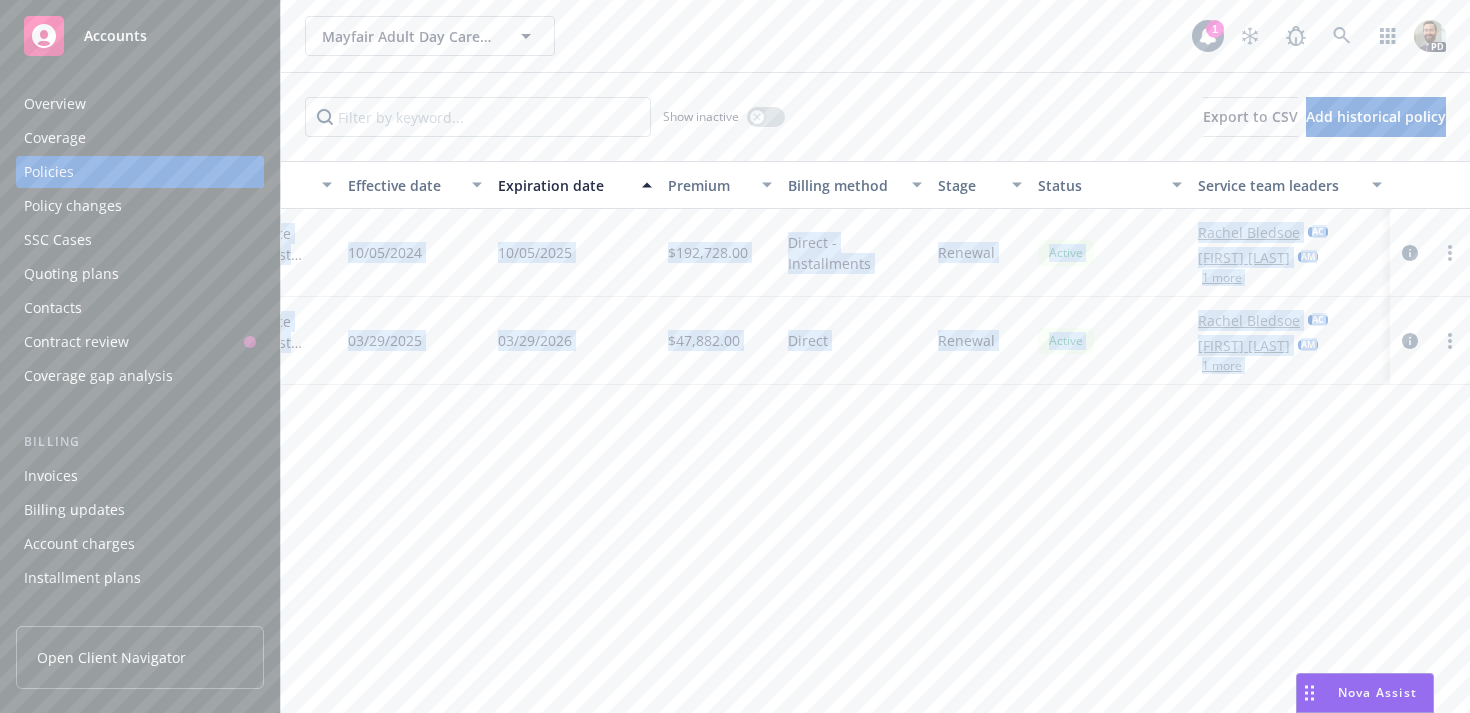 click on "Overview" at bounding box center (55, 104) 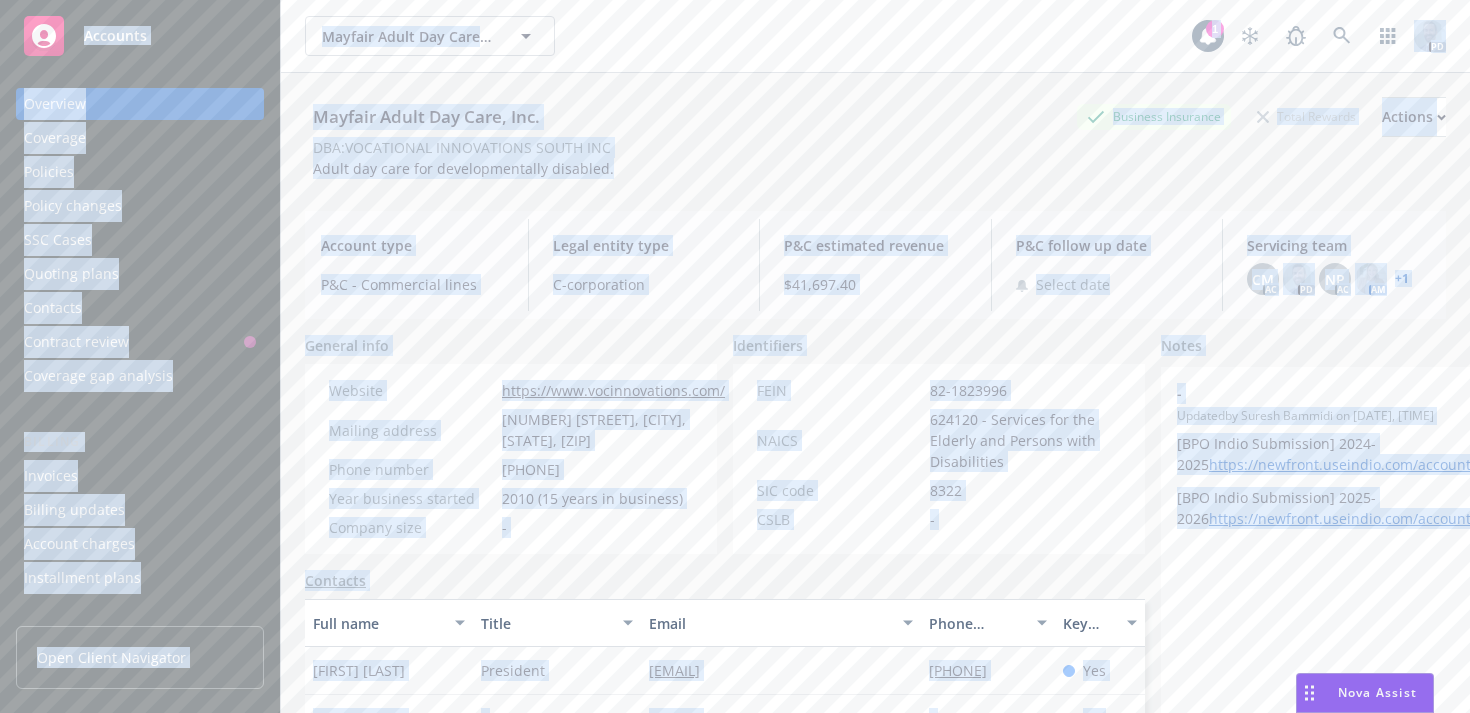 click on "Mayfair Adult Day Care, Inc.    Business Insurance   Total Rewards Actions DBA:  VOCATIONAL INNOVATIONS SOUTH INC Adult day care for developmentally disabled. Account type P&C - Commercial lines Legal entity type C-corporation P&C estimated revenue $41,697.40 P&C follow up date Select date Servicing team CM AC PD NP AC AM + 1 General info Website https://www.vocinnovations.com/ Mailing address 1524 E. Mayfair Ave., Orange, CA, 92867 Phone number 7146171936 Year business started 2010 (15 years in business) Company size - Identifiers FEIN 82-1823996 NAICS 624120 - Services for the Elderly and Persons with Disabilities SIC code 8322 CSLB - Contacts Full name Title Email Phone number Key contact Amed Franco President amedfranco@gmail.com 7146171936 Yes Julian Hernandez - jhernandez@vocinnovations.com - No Valerie Tran - vtran@vocinnovations.com (714) 462-1424 No Rochelle Garcia - rgarcia@vocinnovations.com 7144308989 No Named insureds Vocational Innovations West, Inc. Vocational Innovations Vocational Innovations" at bounding box center (875, 417) 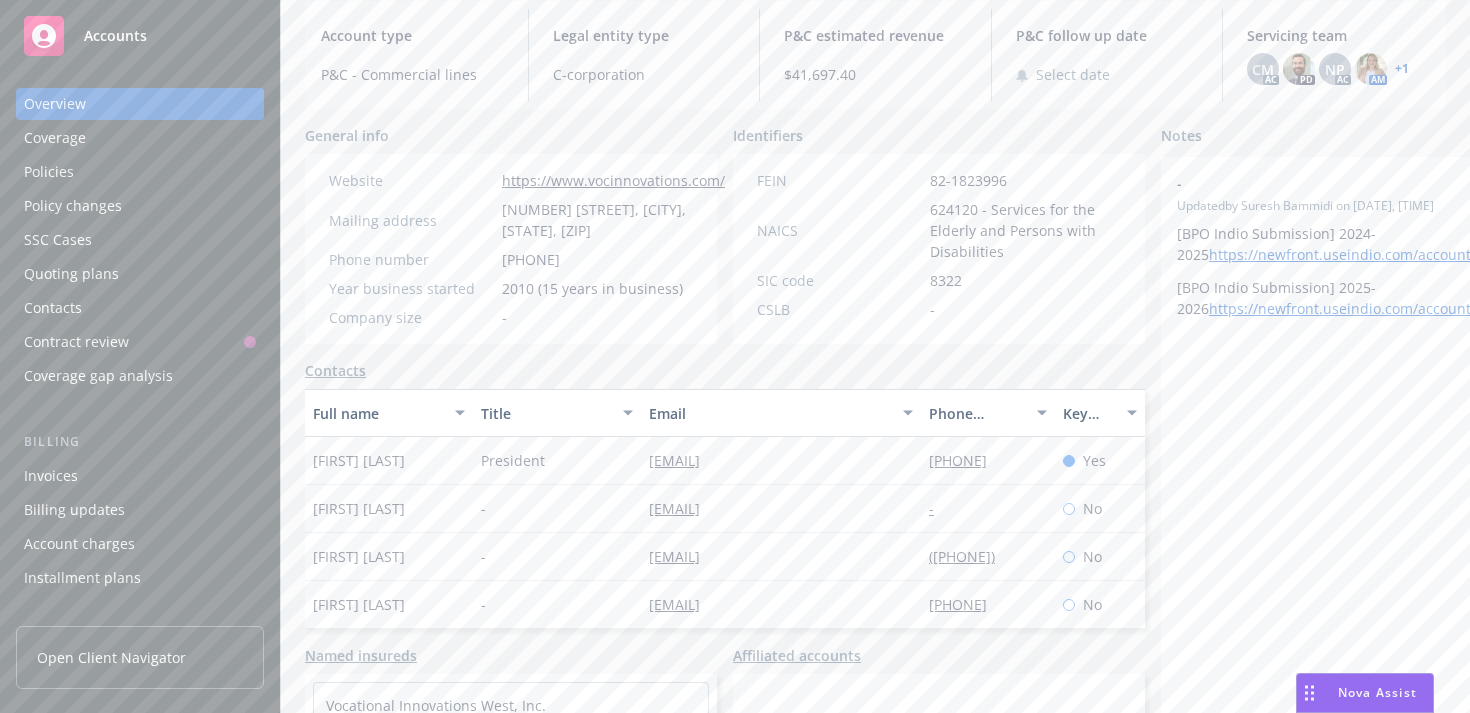 scroll, scrollTop: 213, scrollLeft: 0, axis: vertical 